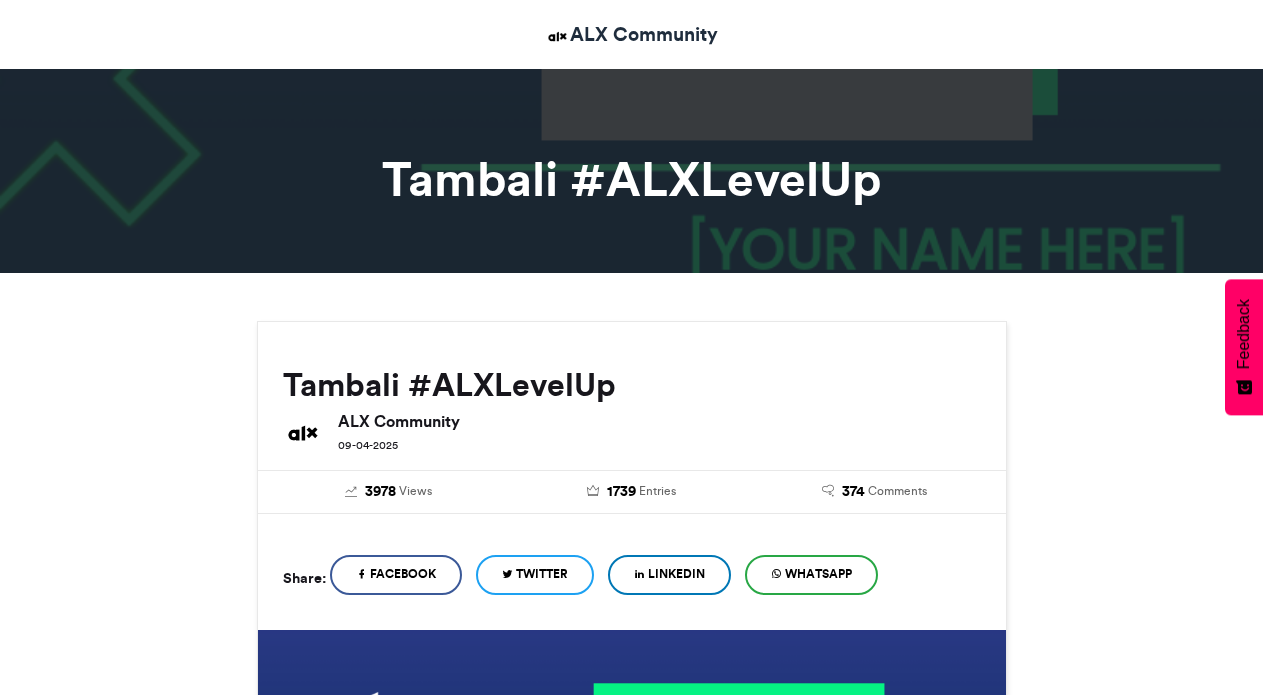 scroll, scrollTop: 0, scrollLeft: 0, axis: both 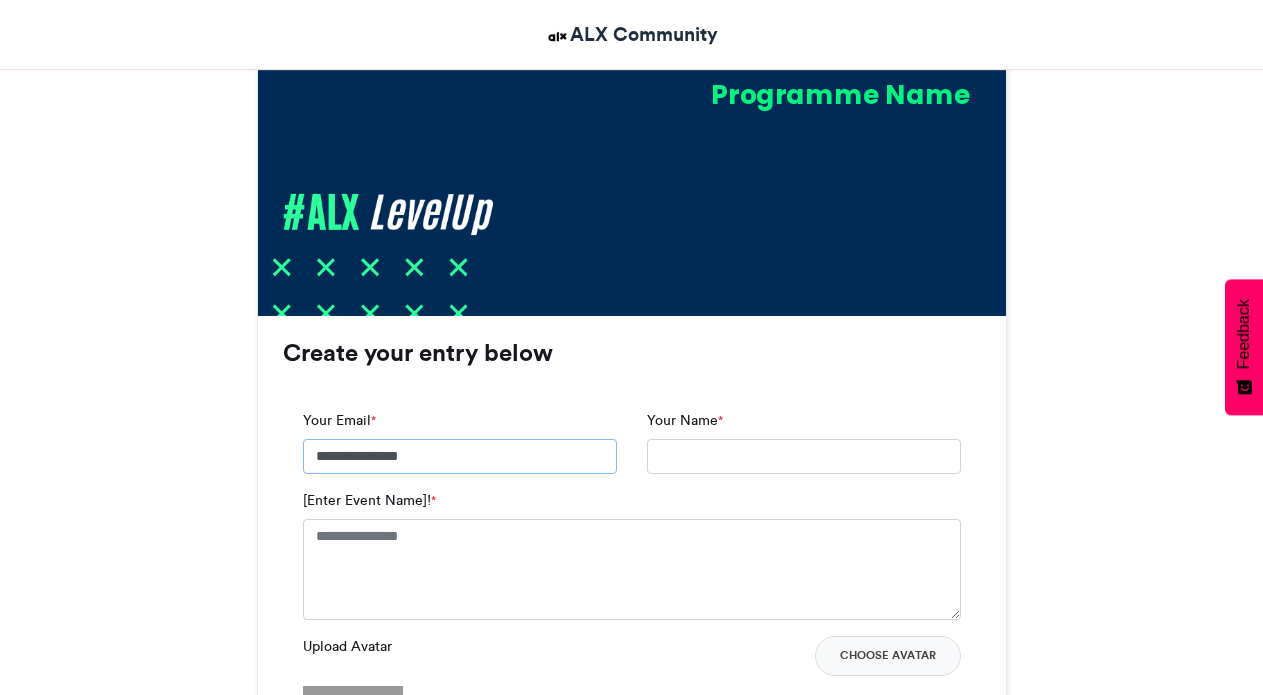 type on "**********" 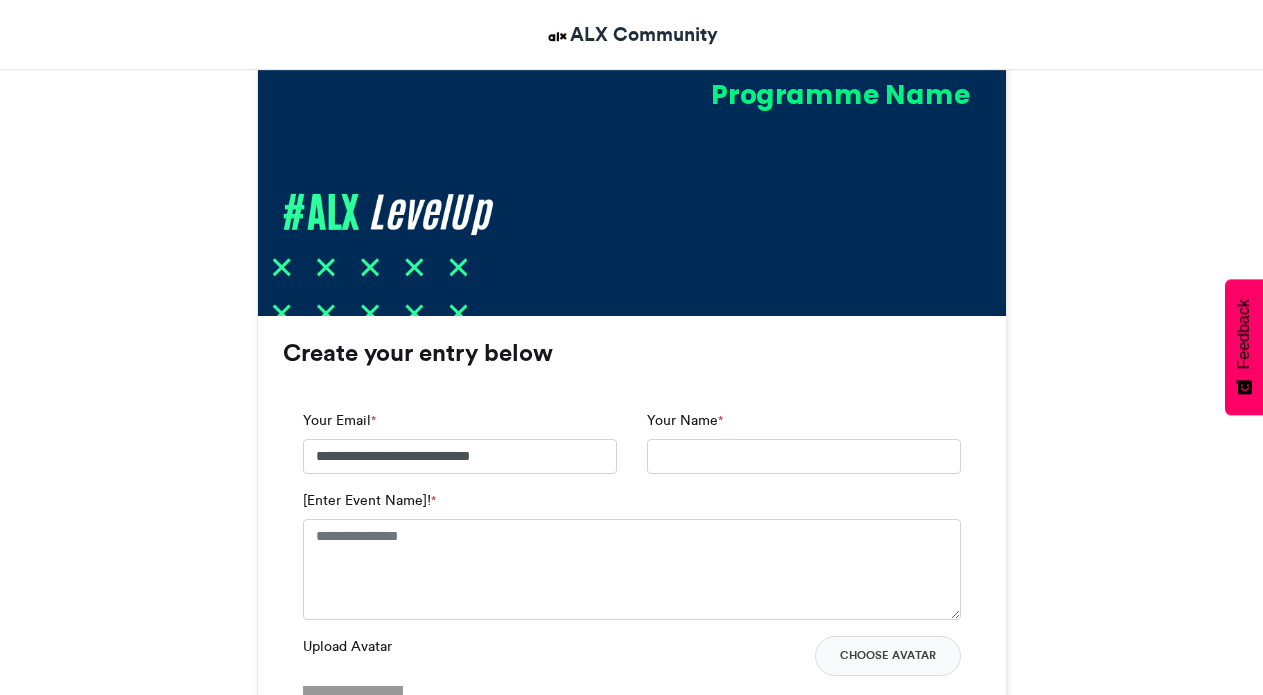 click on "[Enter Event Name]!  *" at bounding box center (369, 500) 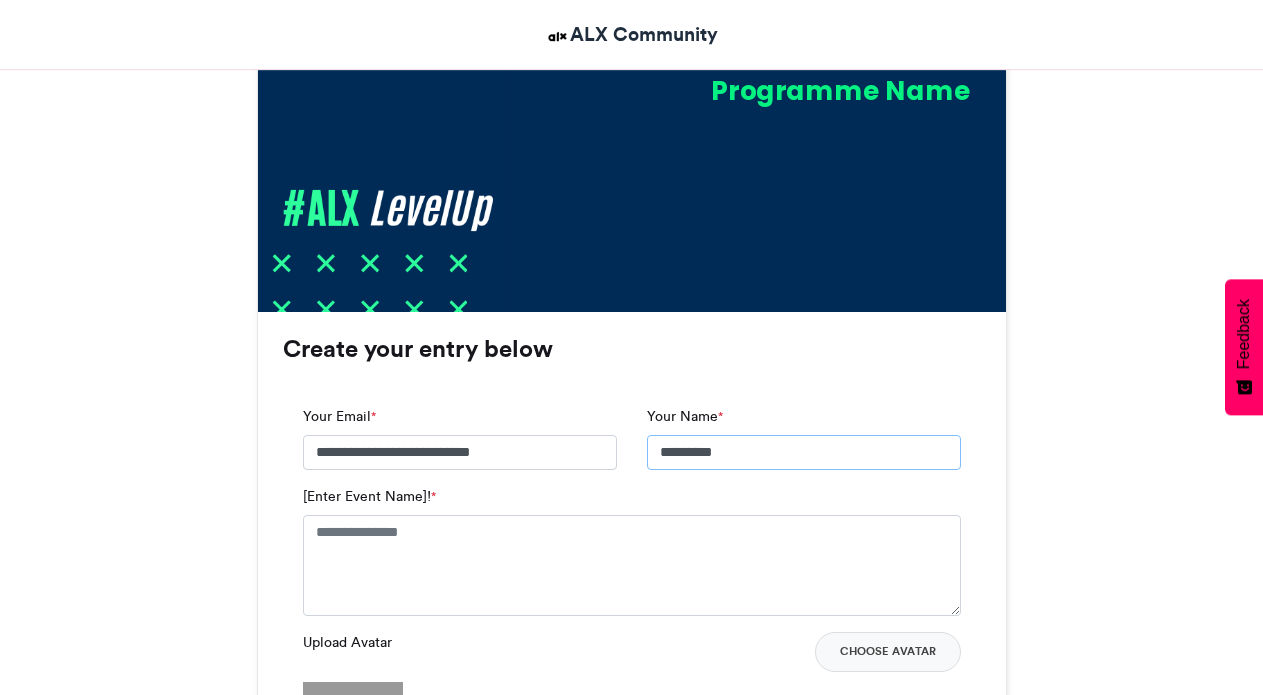scroll, scrollTop: 1222, scrollLeft: 0, axis: vertical 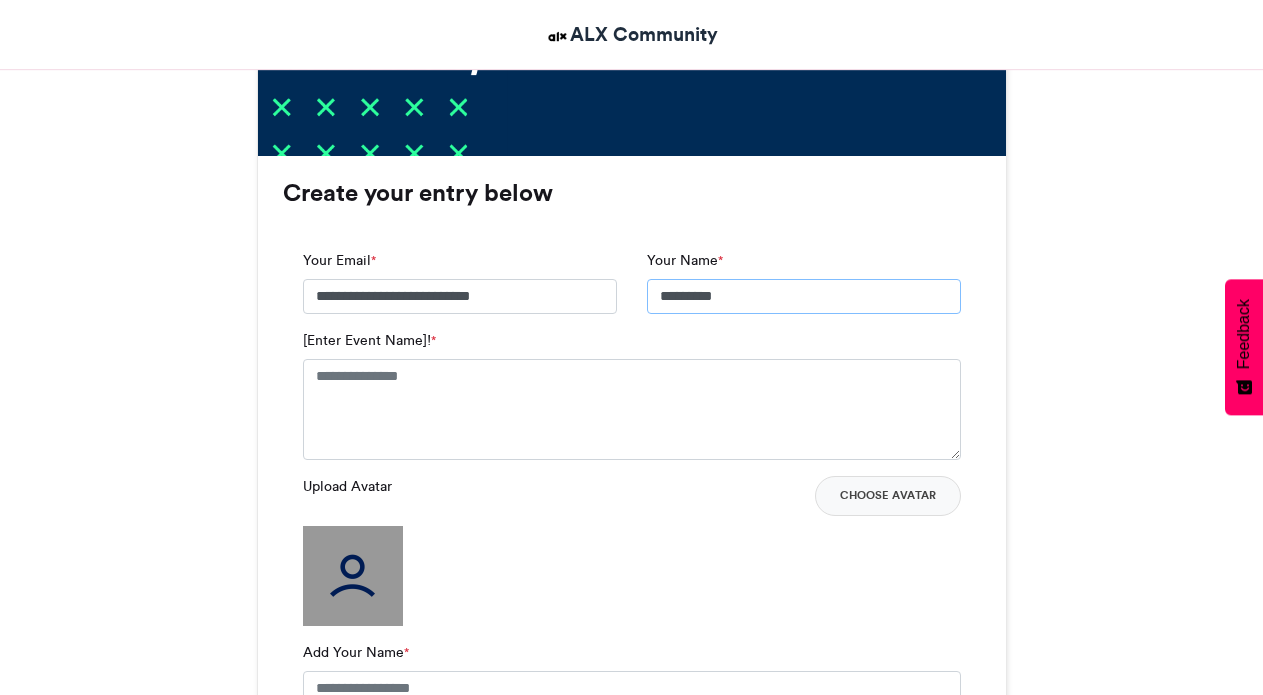 click on "********" at bounding box center (804, 297) 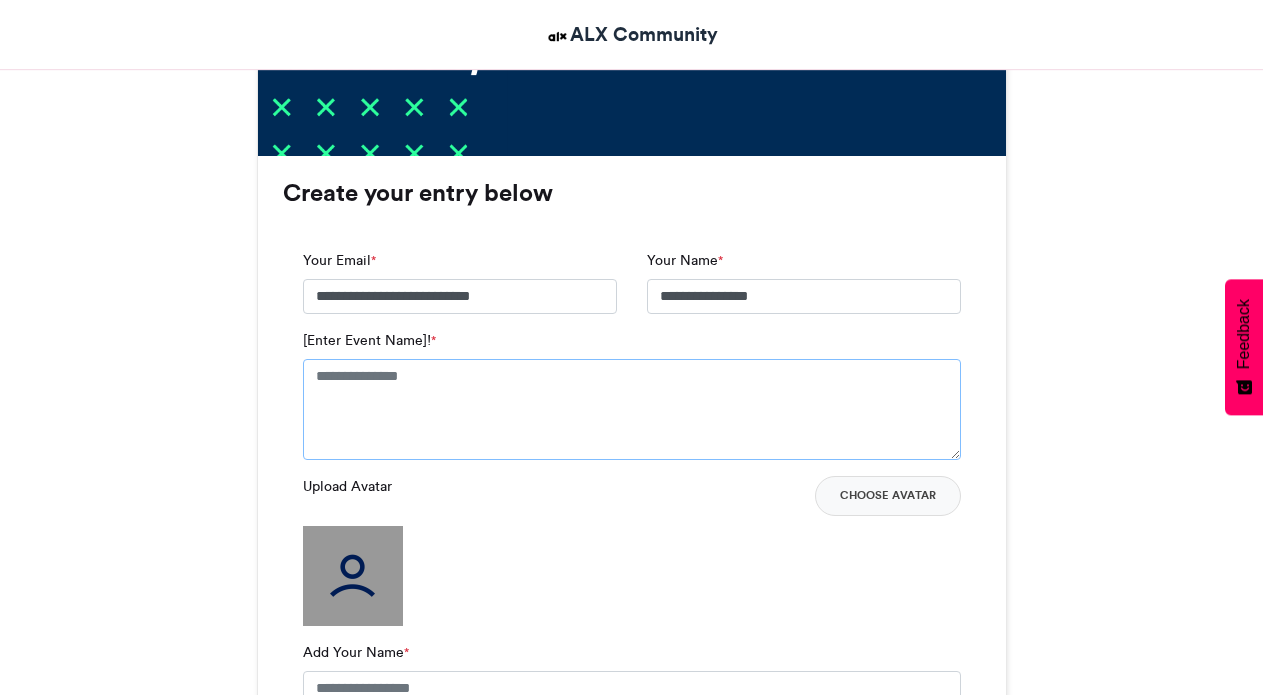 type on "**********" 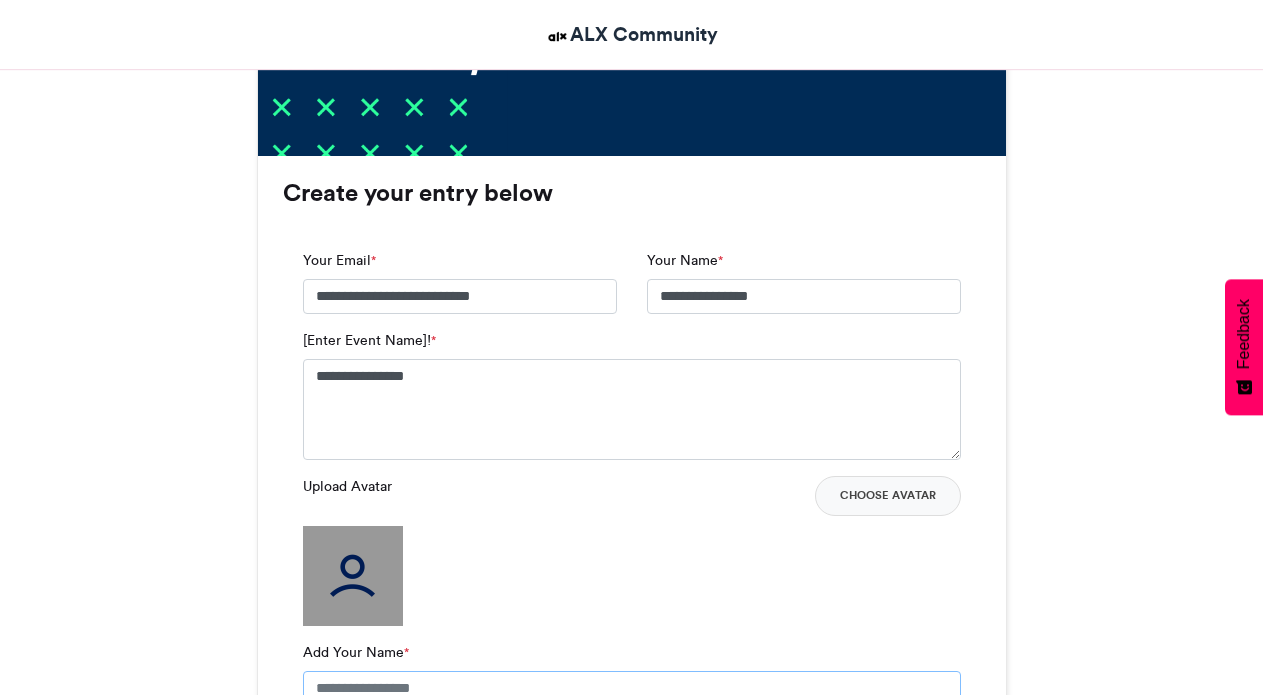 type on "**********" 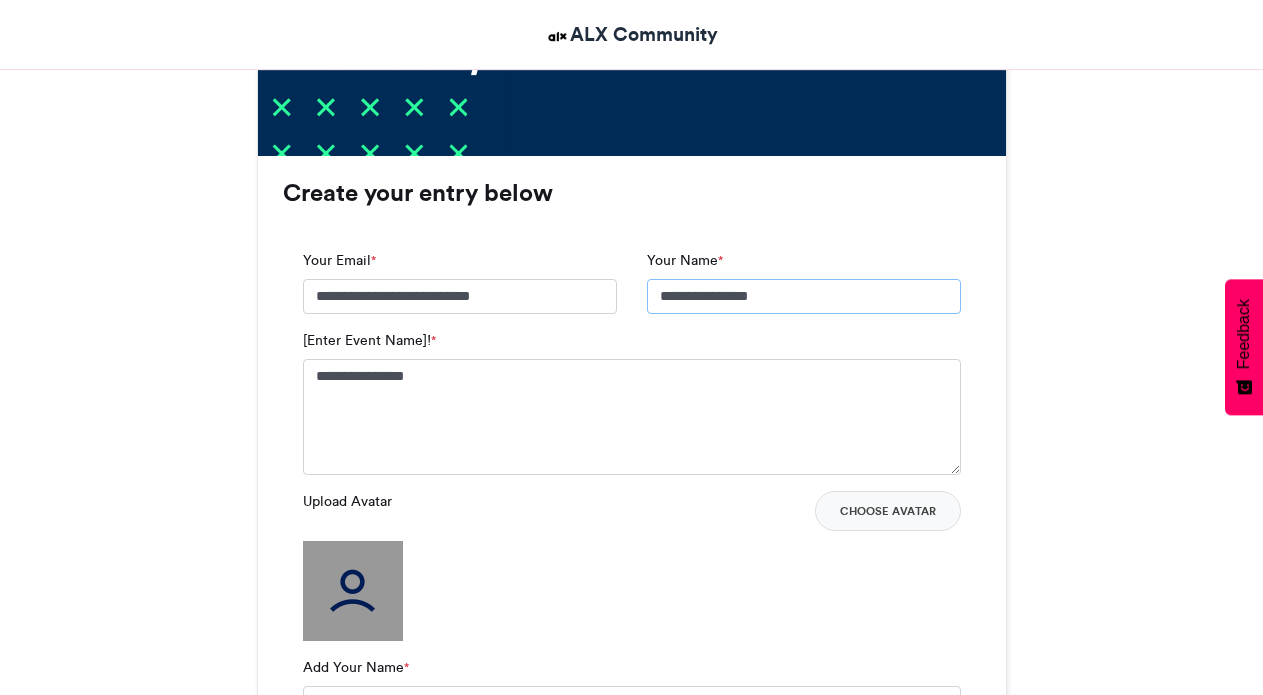 click on "**********" at bounding box center [804, 297] 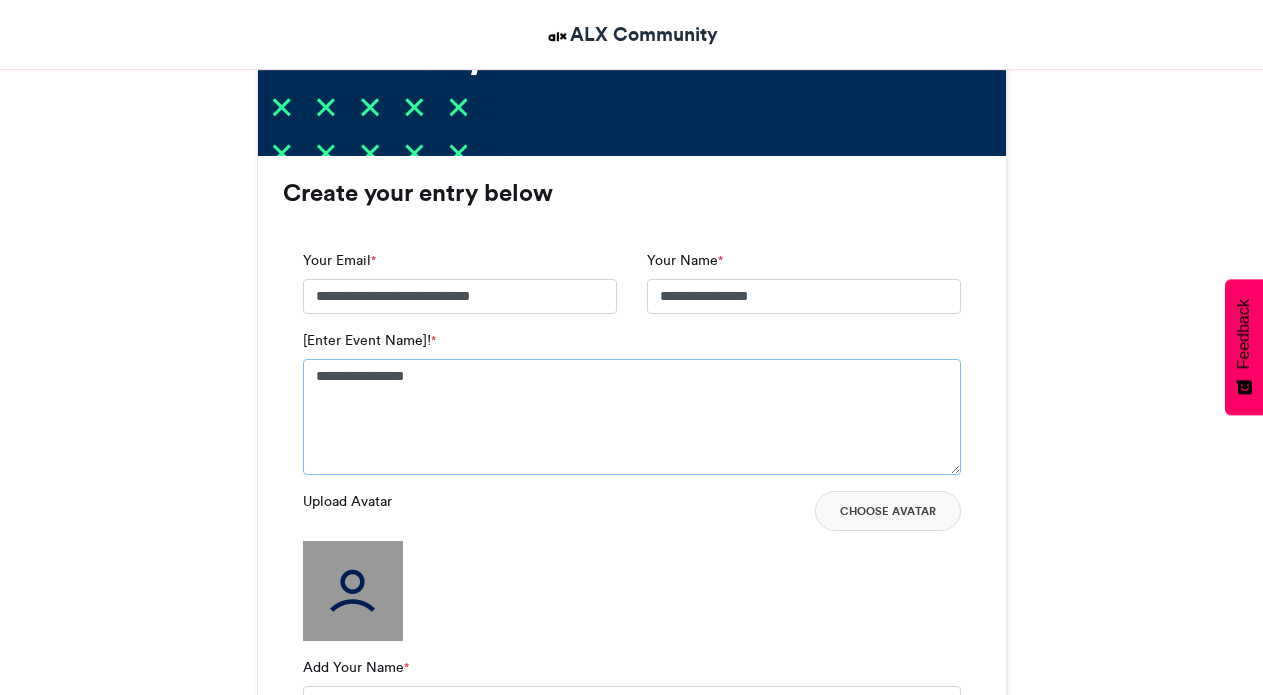 click on "**********" at bounding box center (632, 417) 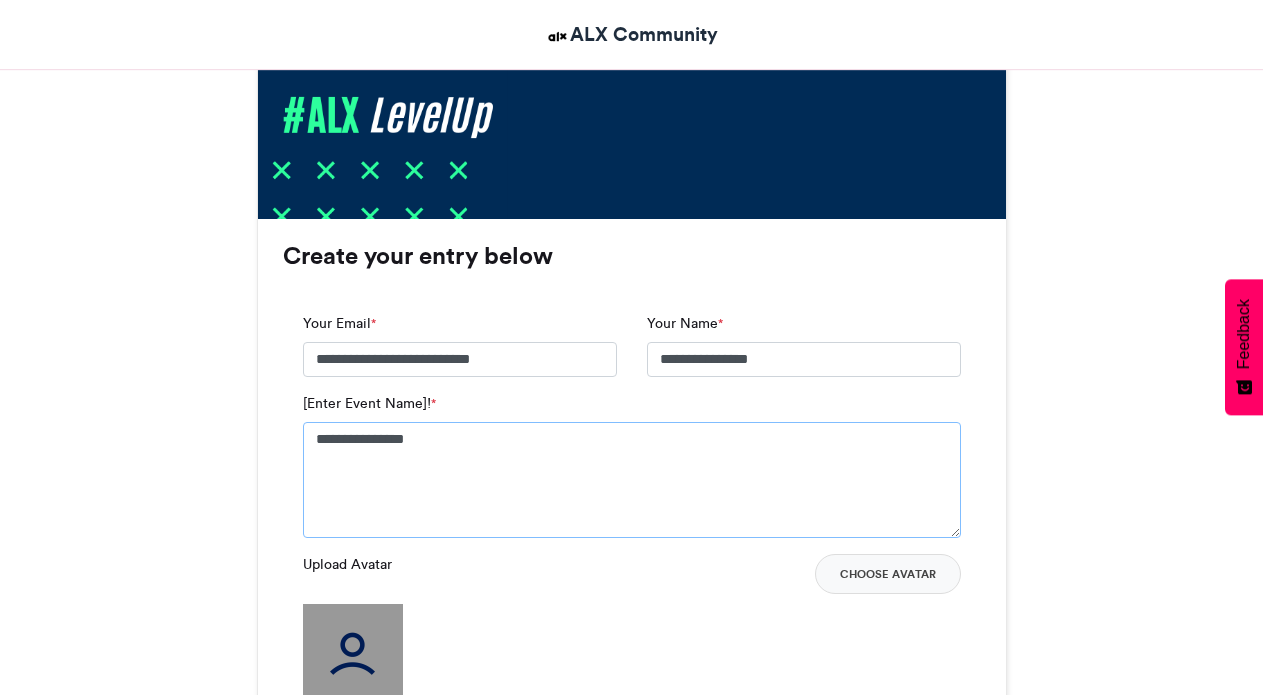 scroll, scrollTop: 1168, scrollLeft: 0, axis: vertical 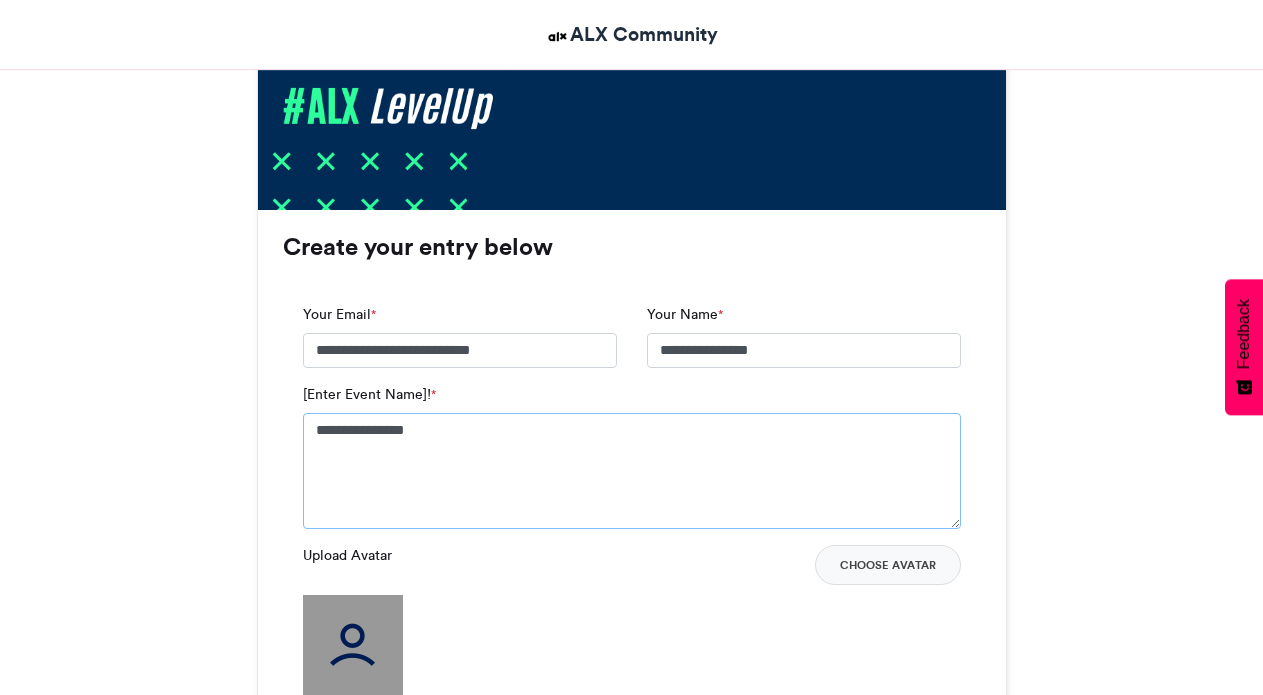 click on "**********" at bounding box center [632, 471] 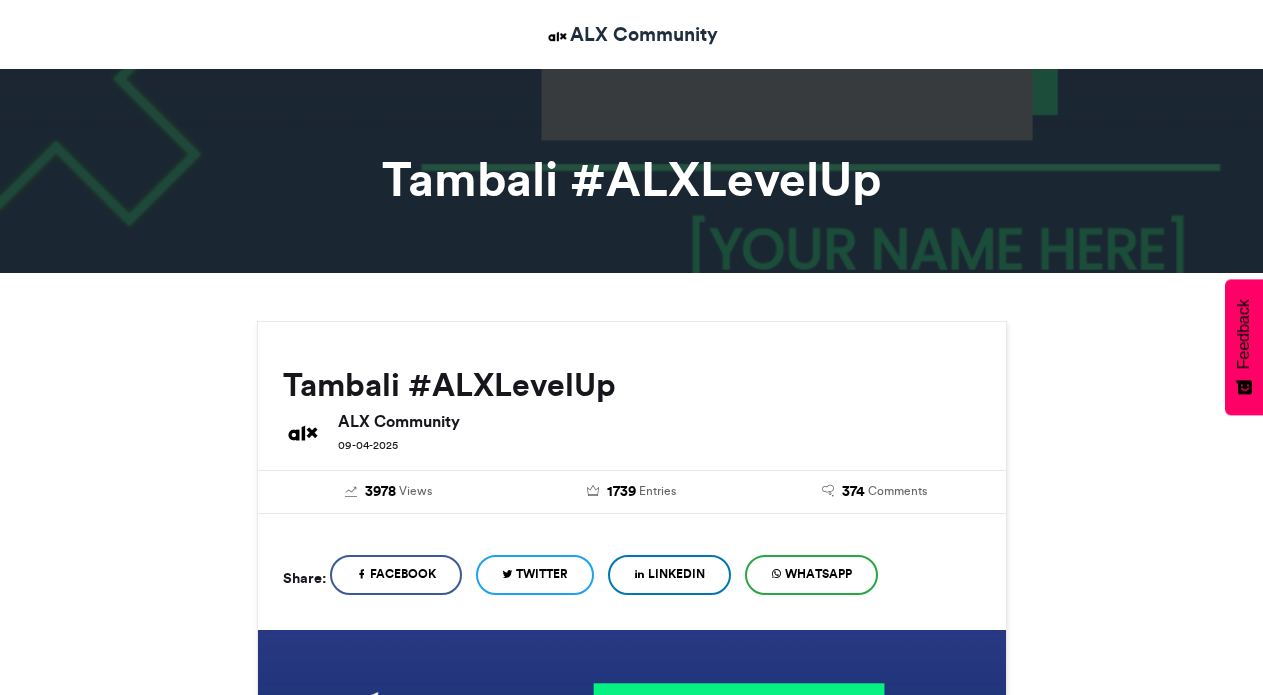 scroll, scrollTop: 0, scrollLeft: 0, axis: both 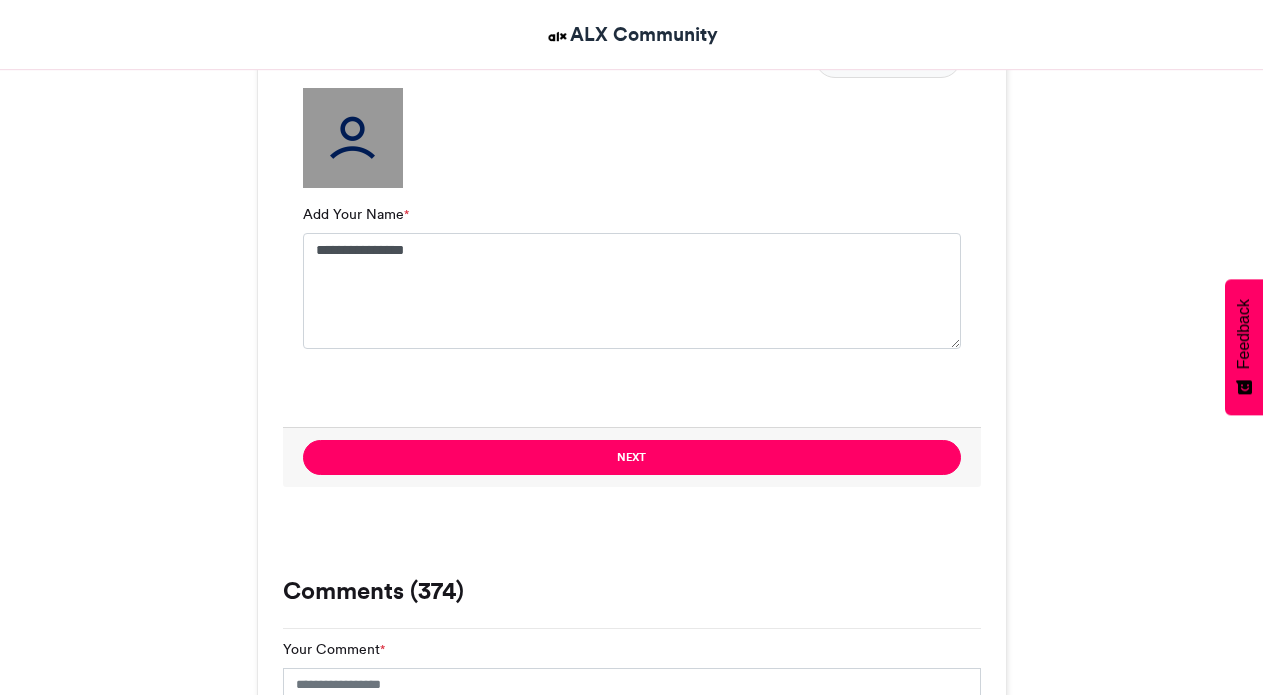 click at bounding box center (353, 138) 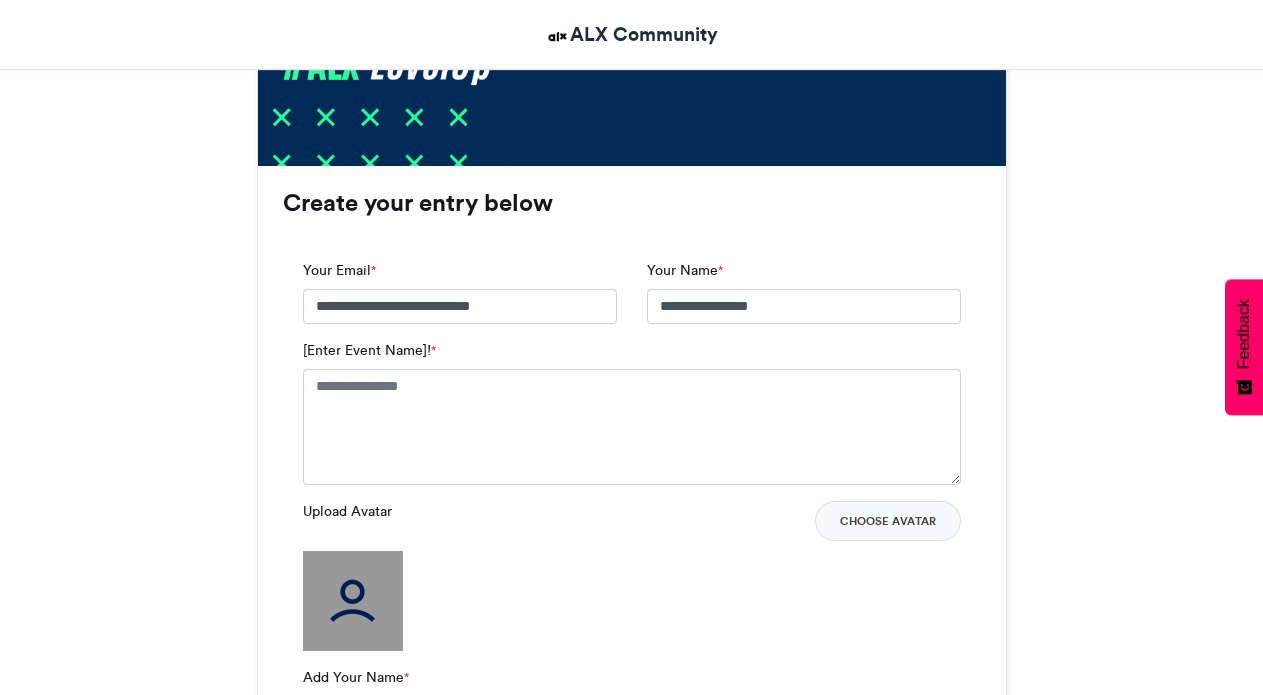 scroll, scrollTop: 1342, scrollLeft: 0, axis: vertical 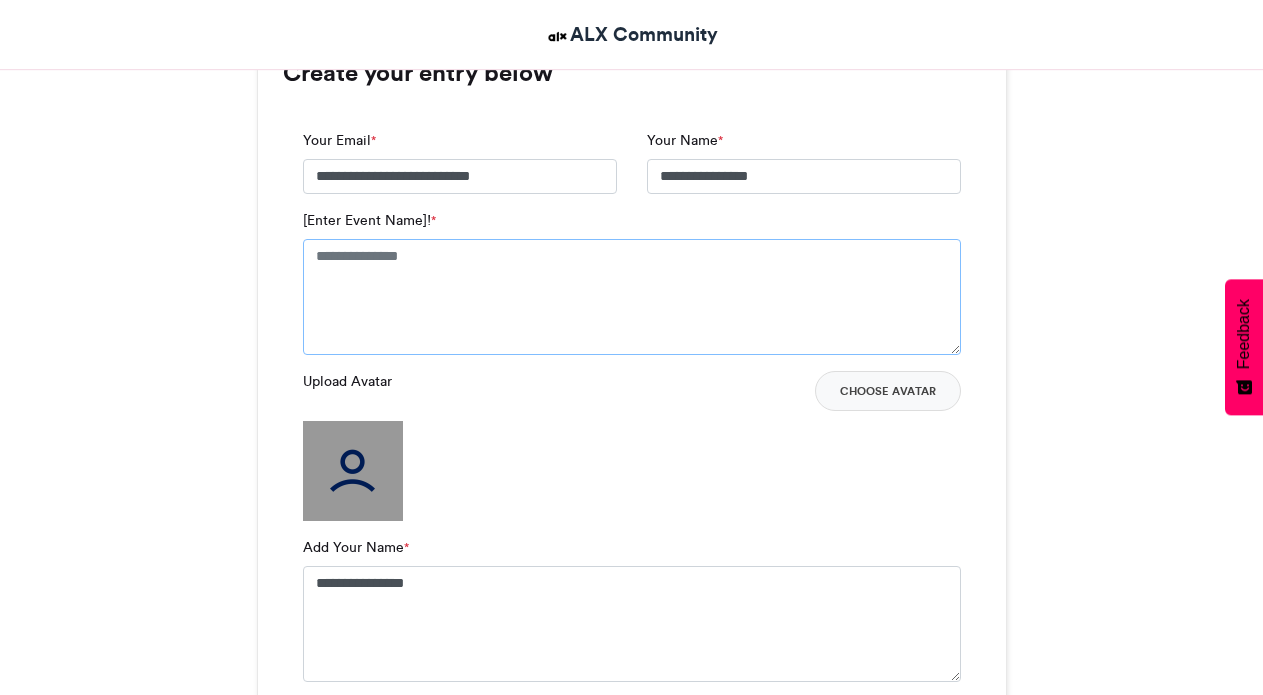 paste on "**********" 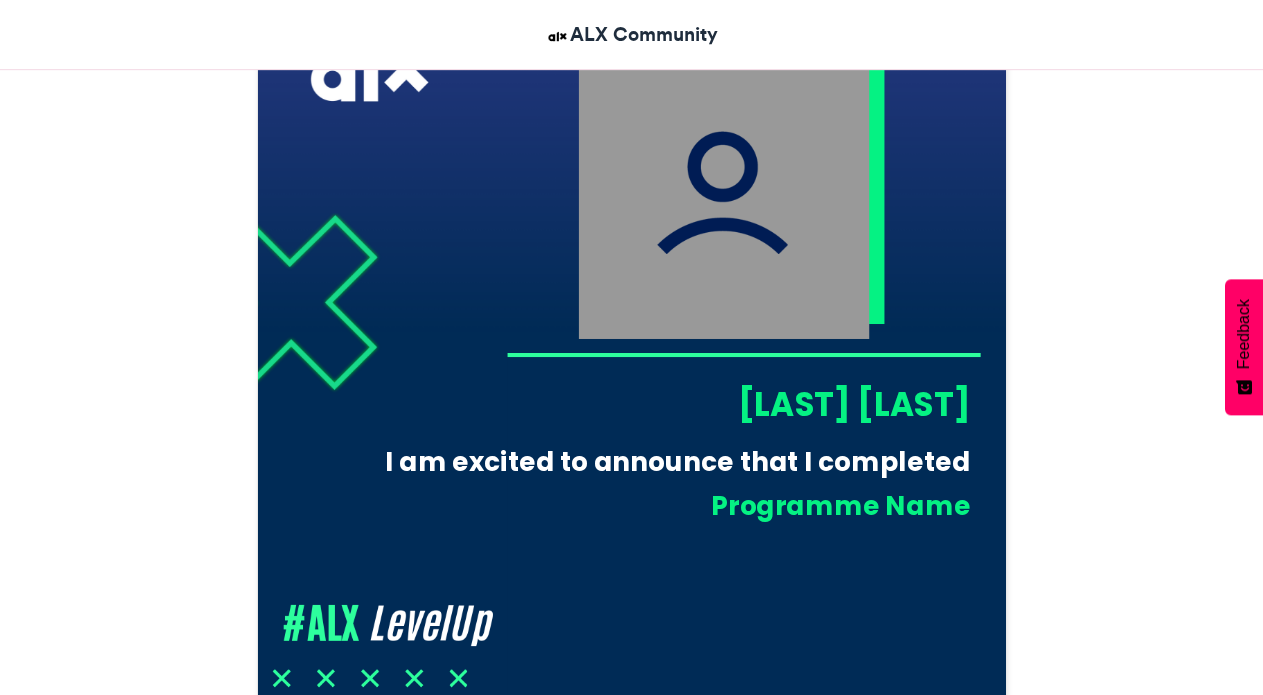 scroll, scrollTop: 1045, scrollLeft: 0, axis: vertical 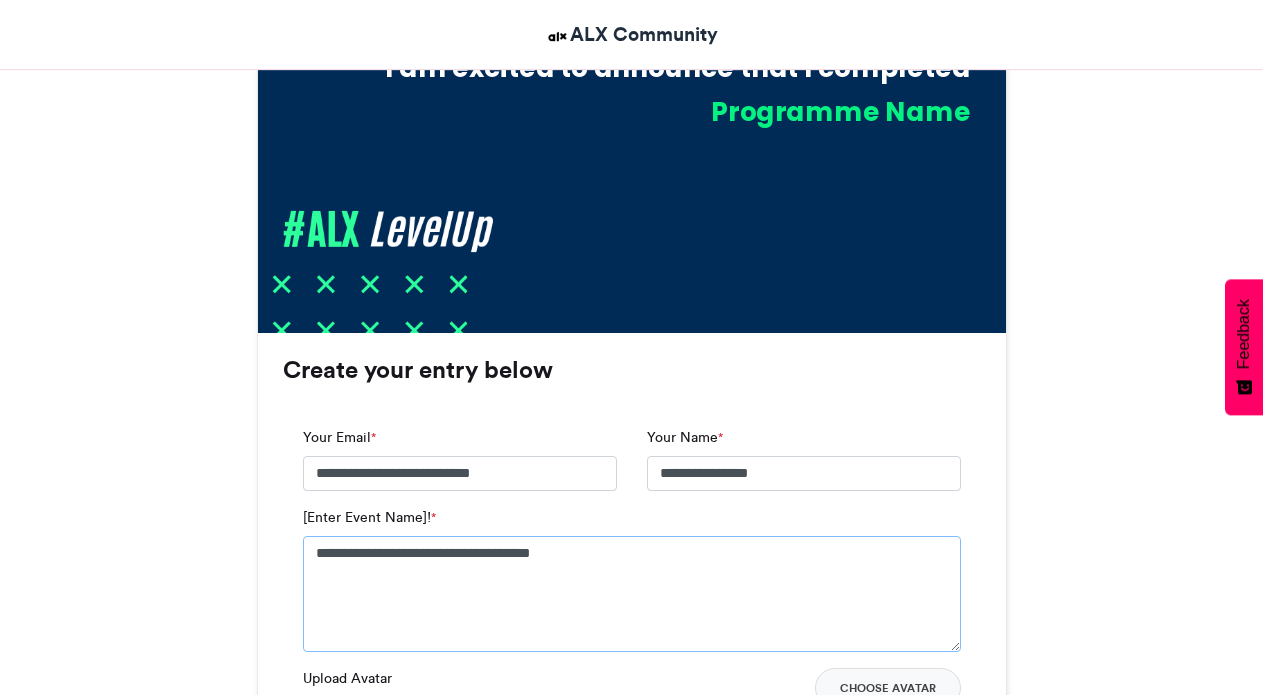 click on "**********" at bounding box center [632, 594] 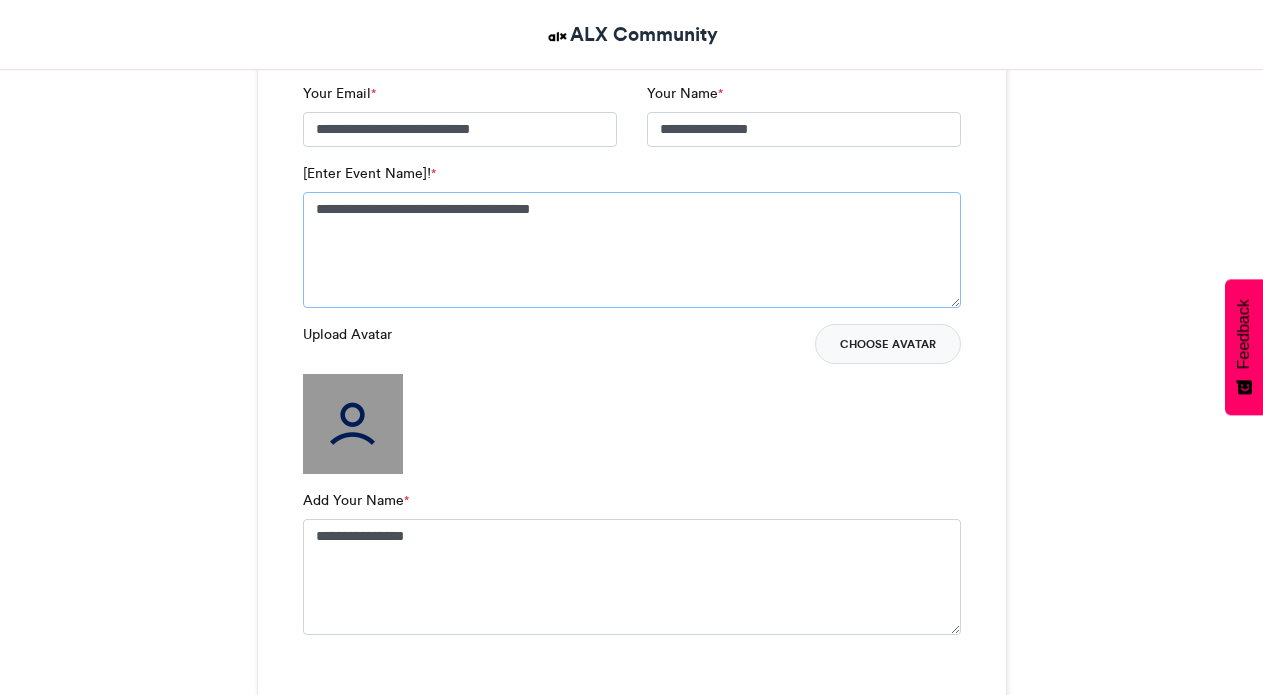 type on "**********" 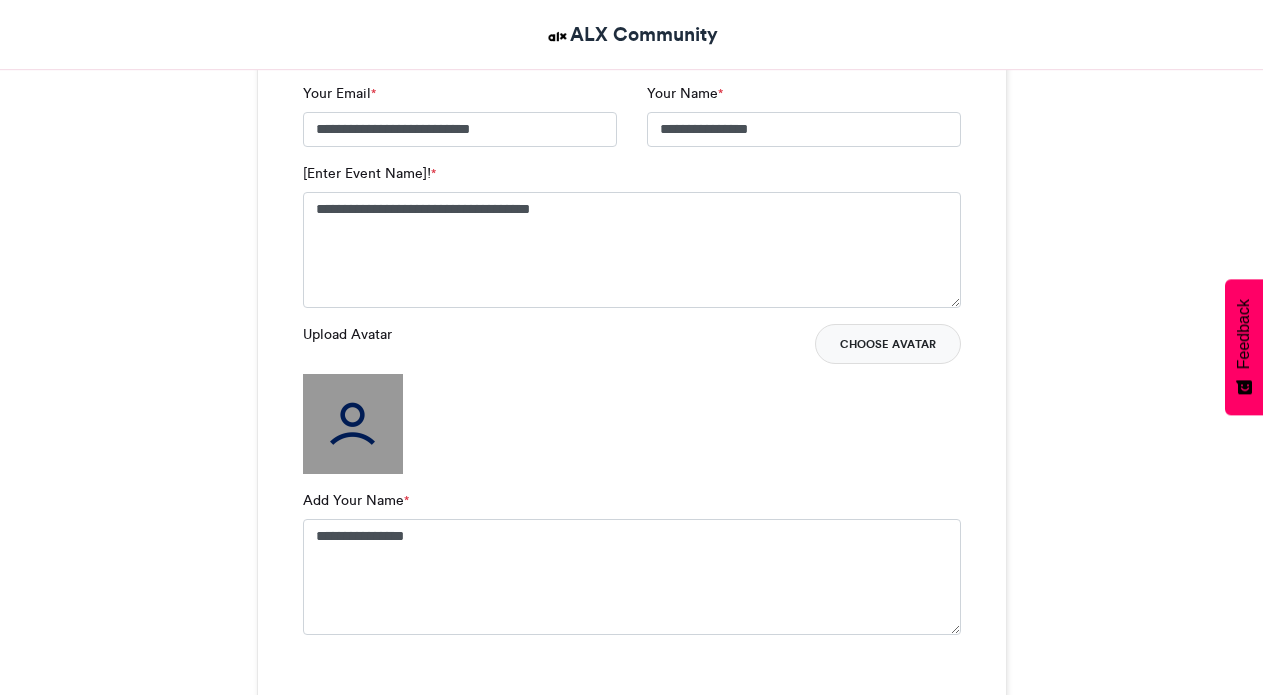 click on "Choose Avatar" at bounding box center [888, 344] 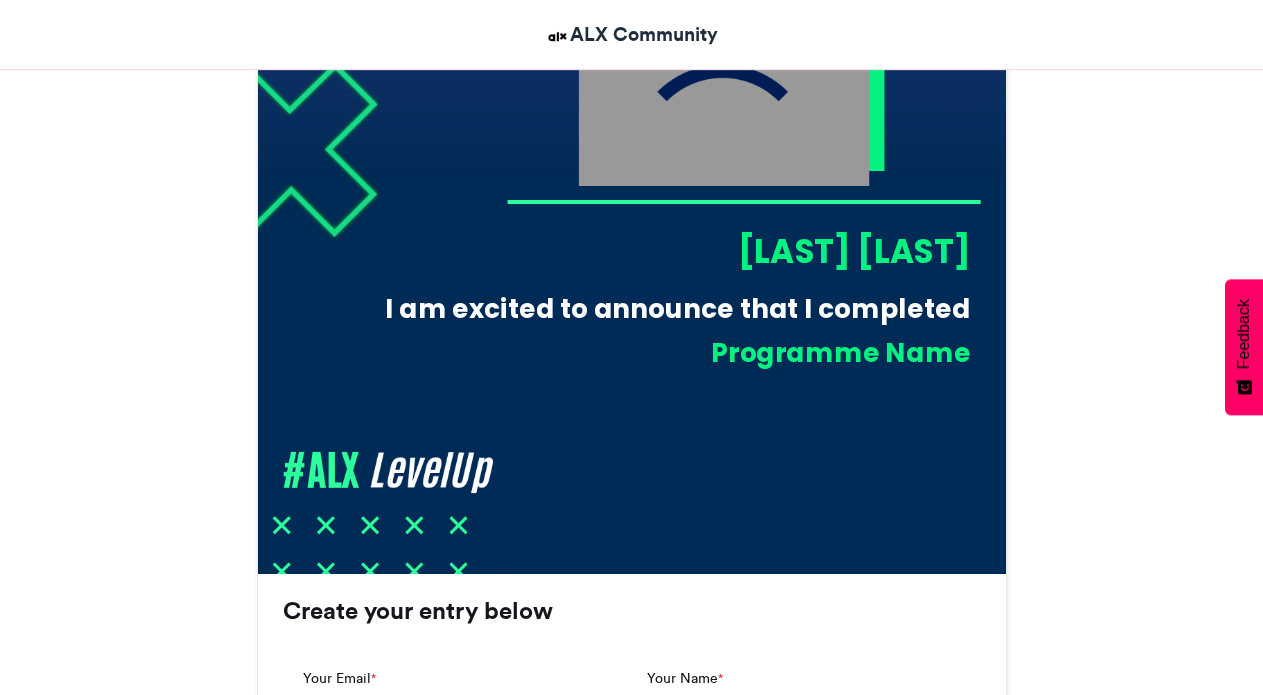 scroll, scrollTop: 1191, scrollLeft: 0, axis: vertical 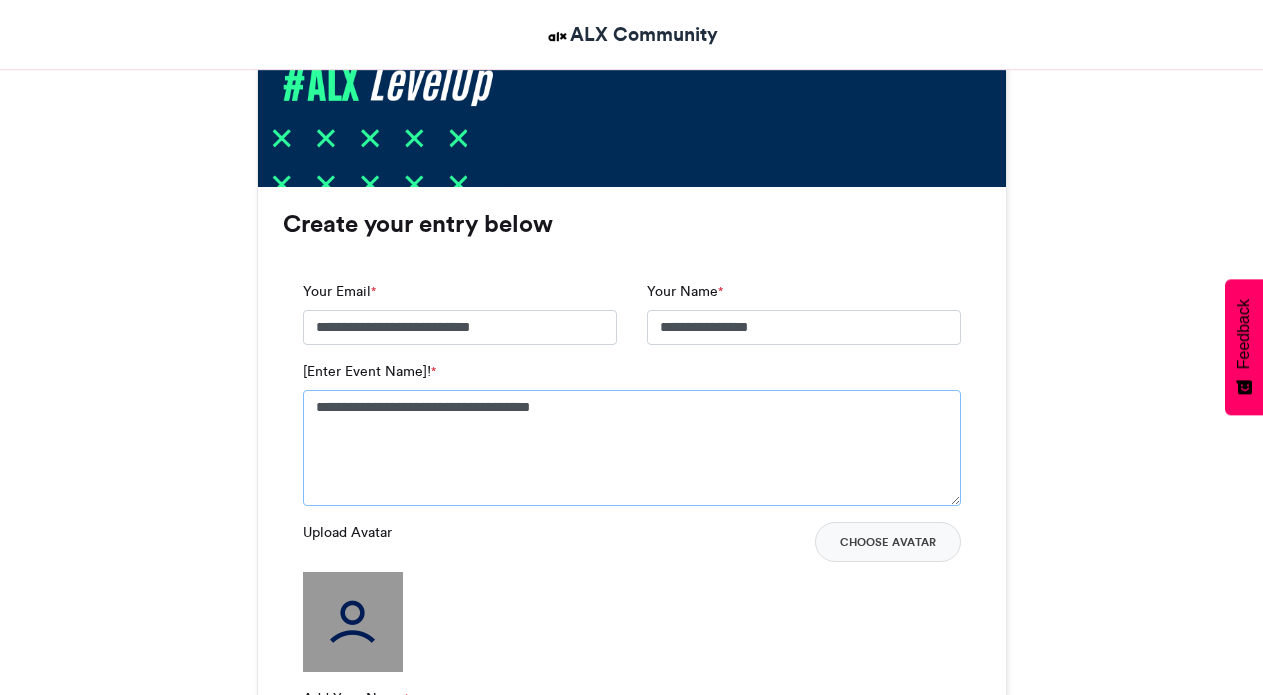 click on "**********" at bounding box center [632, 448] 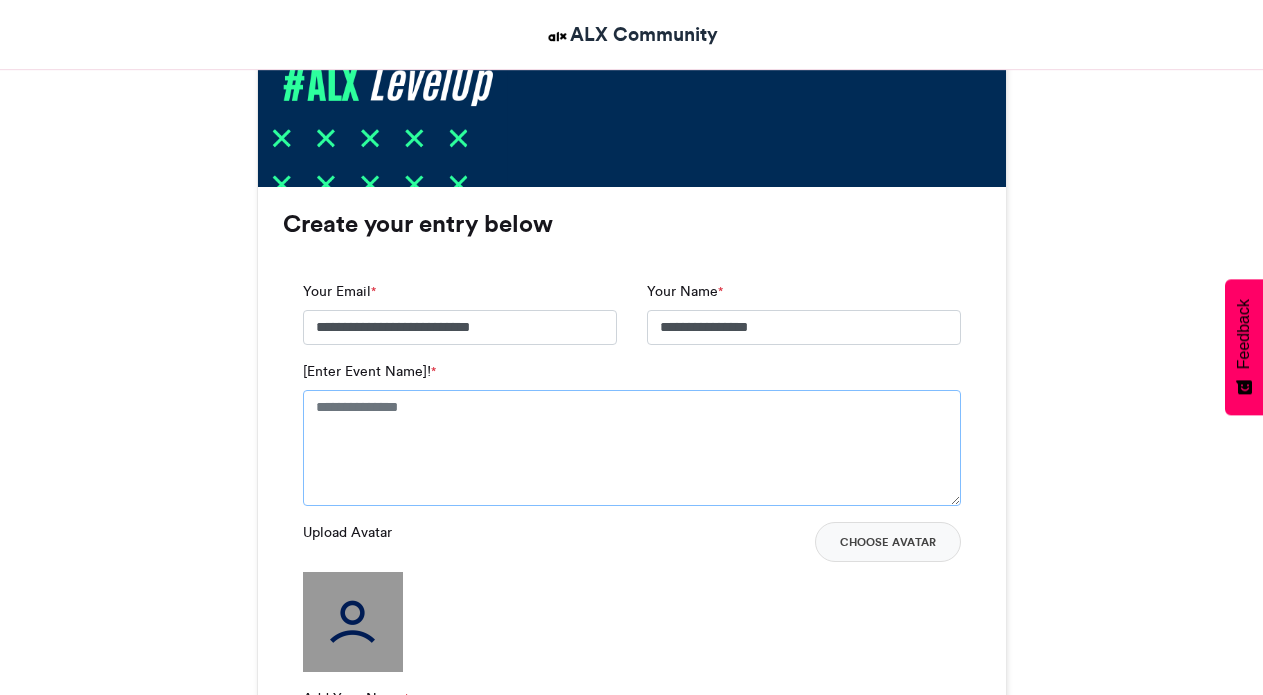 paste on "**********" 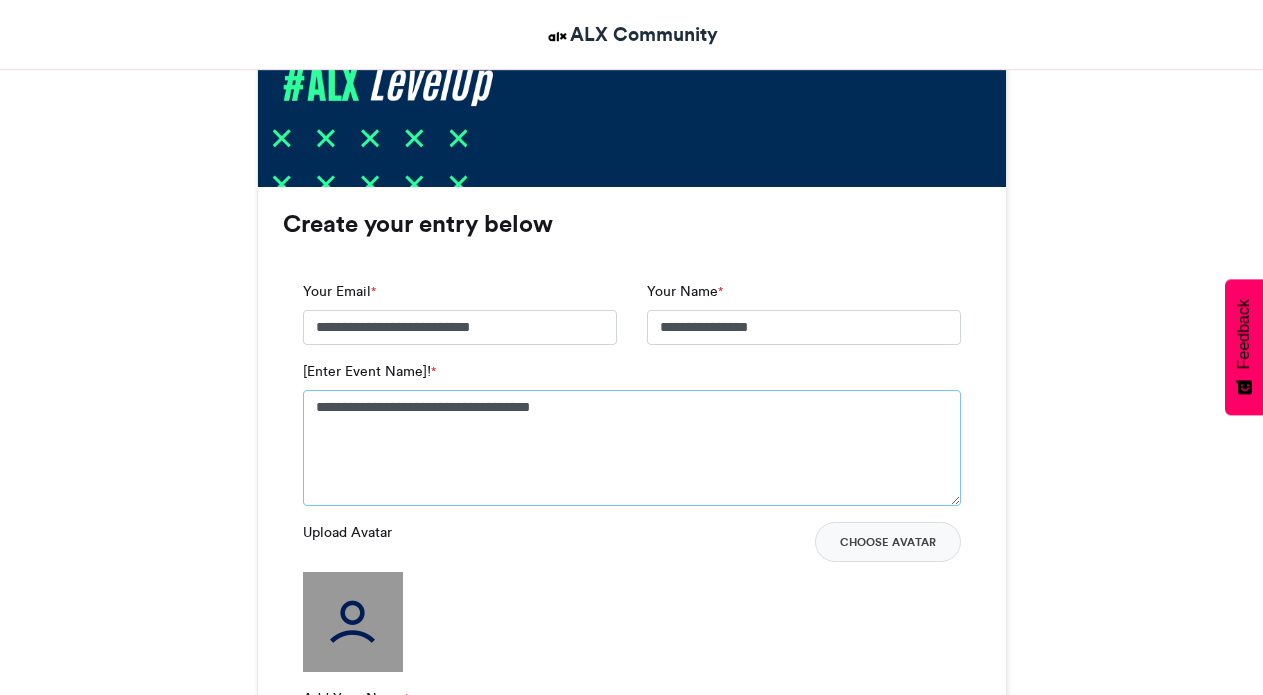drag, startPoint x: 597, startPoint y: 414, endPoint x: 506, endPoint y: 412, distance: 91.02197 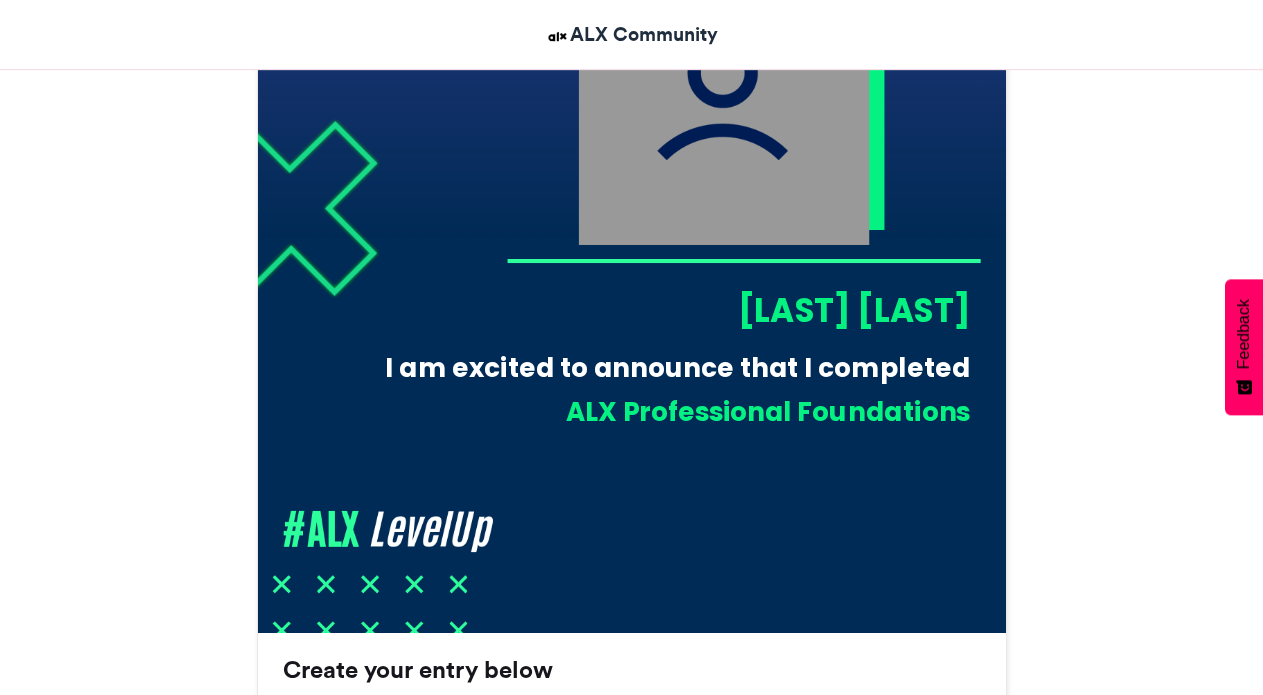 scroll, scrollTop: 1160, scrollLeft: 0, axis: vertical 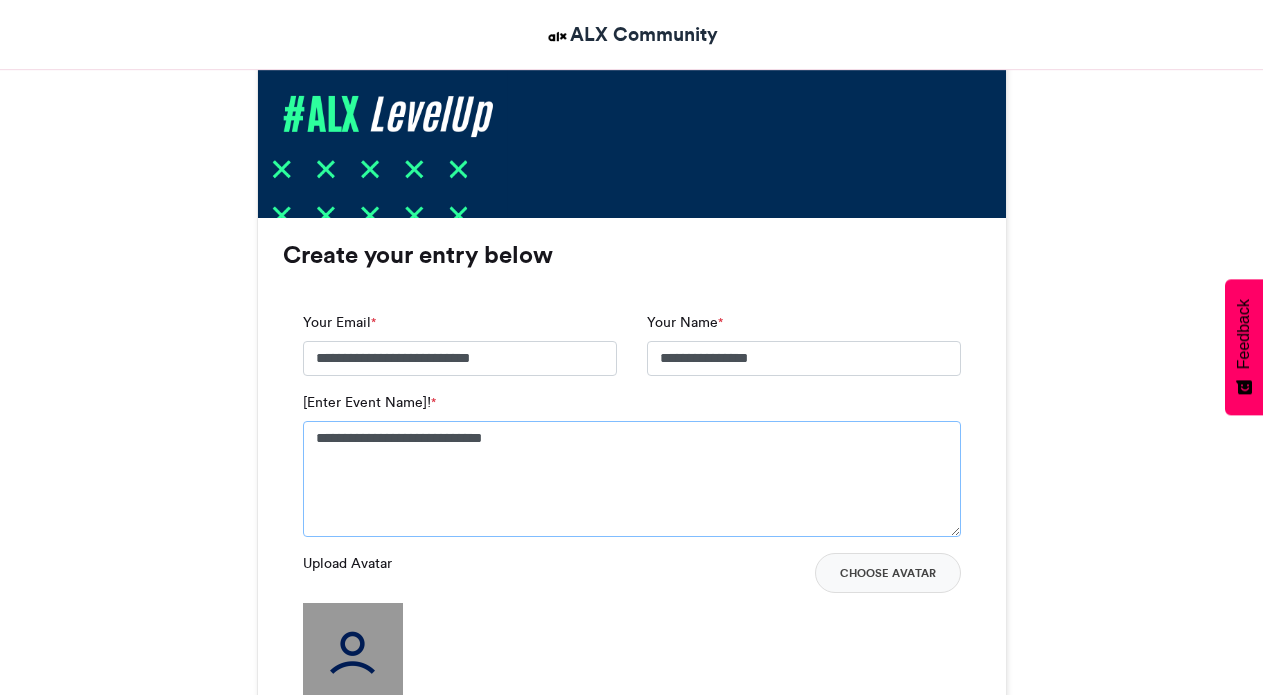 type on "**********" 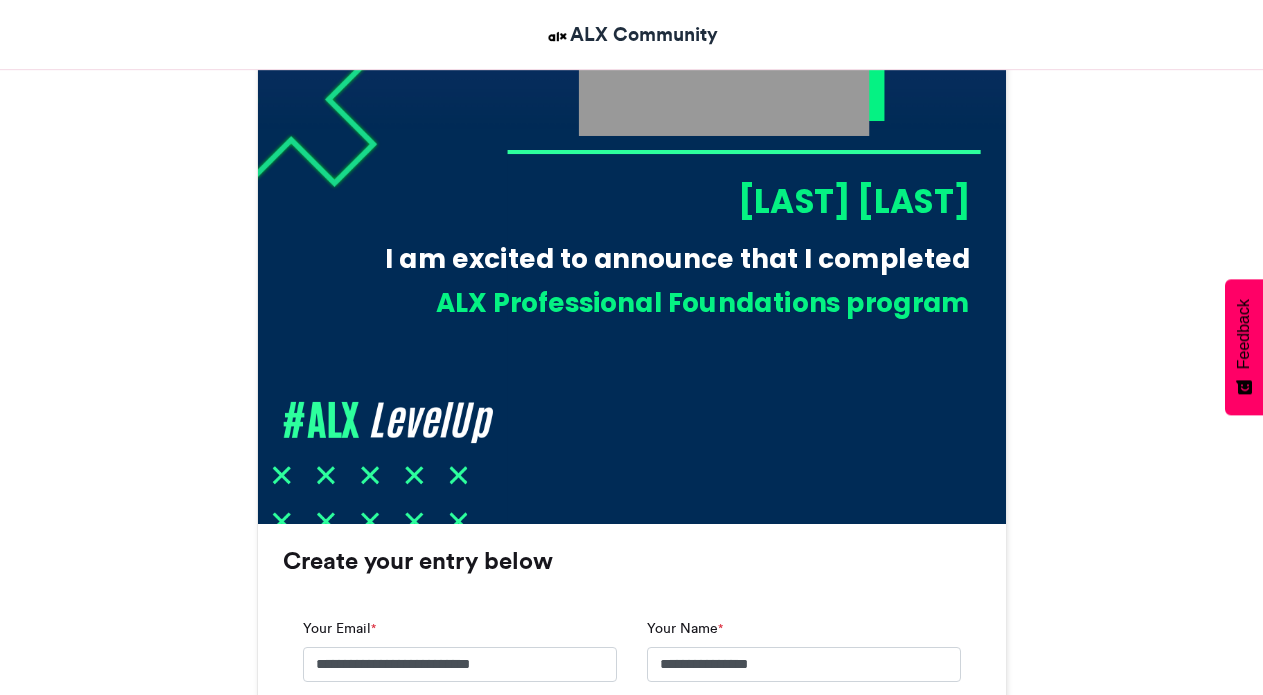 scroll, scrollTop: 1043, scrollLeft: 0, axis: vertical 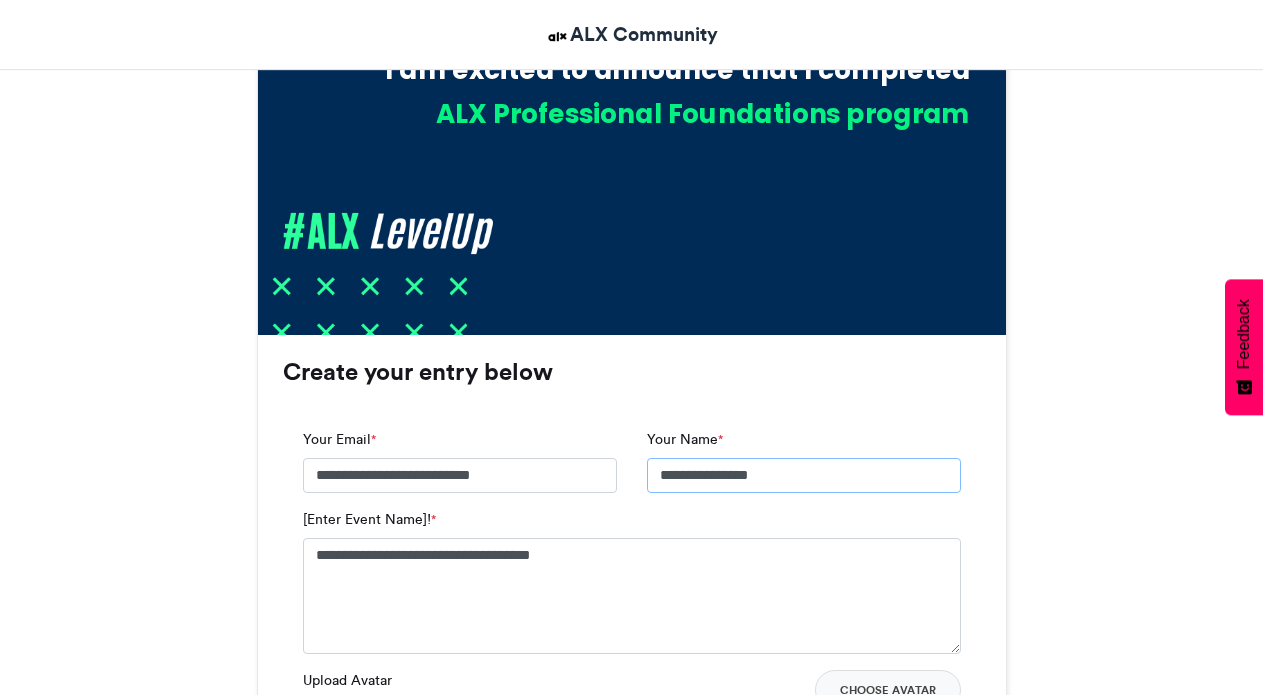 click on "**********" at bounding box center (804, 476) 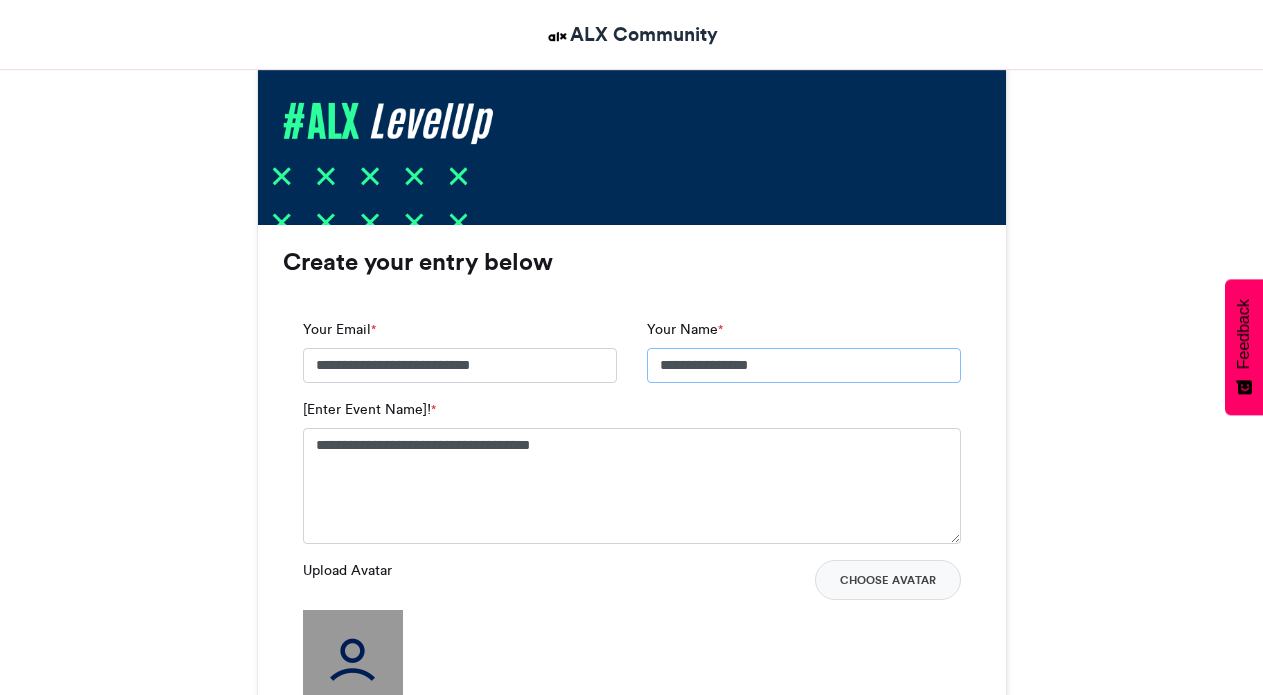 scroll, scrollTop: 1157, scrollLeft: 0, axis: vertical 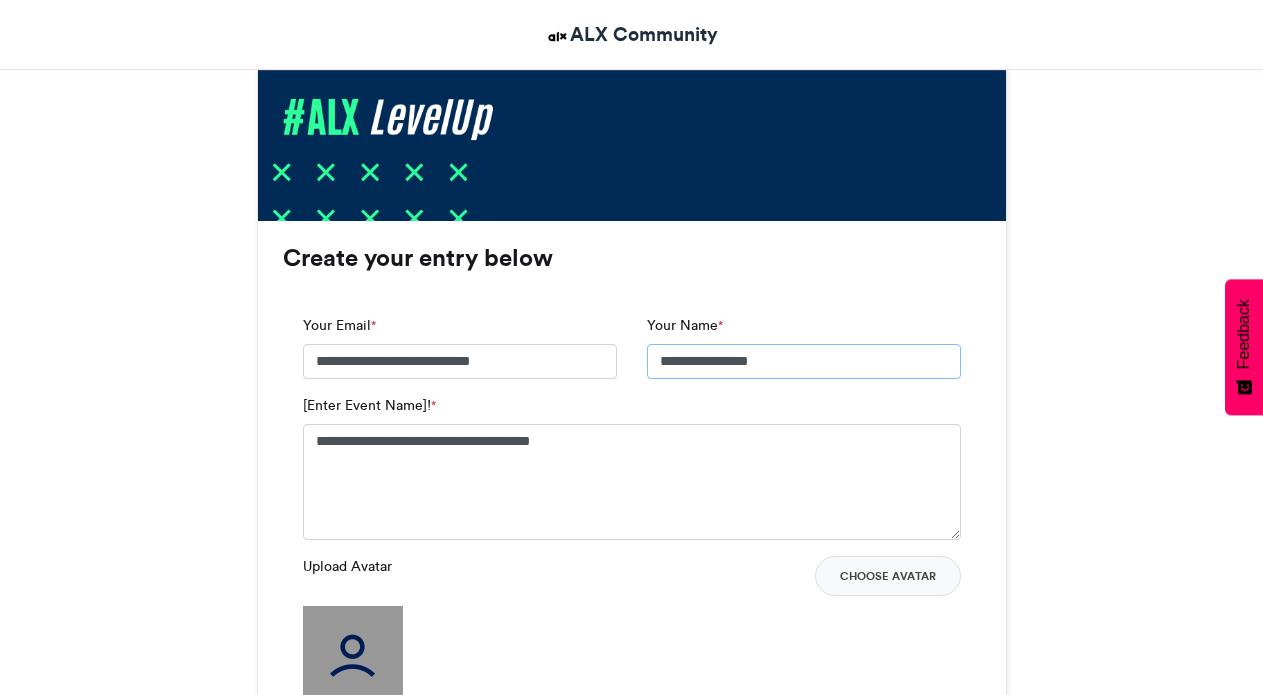 click on "**********" at bounding box center [804, 362] 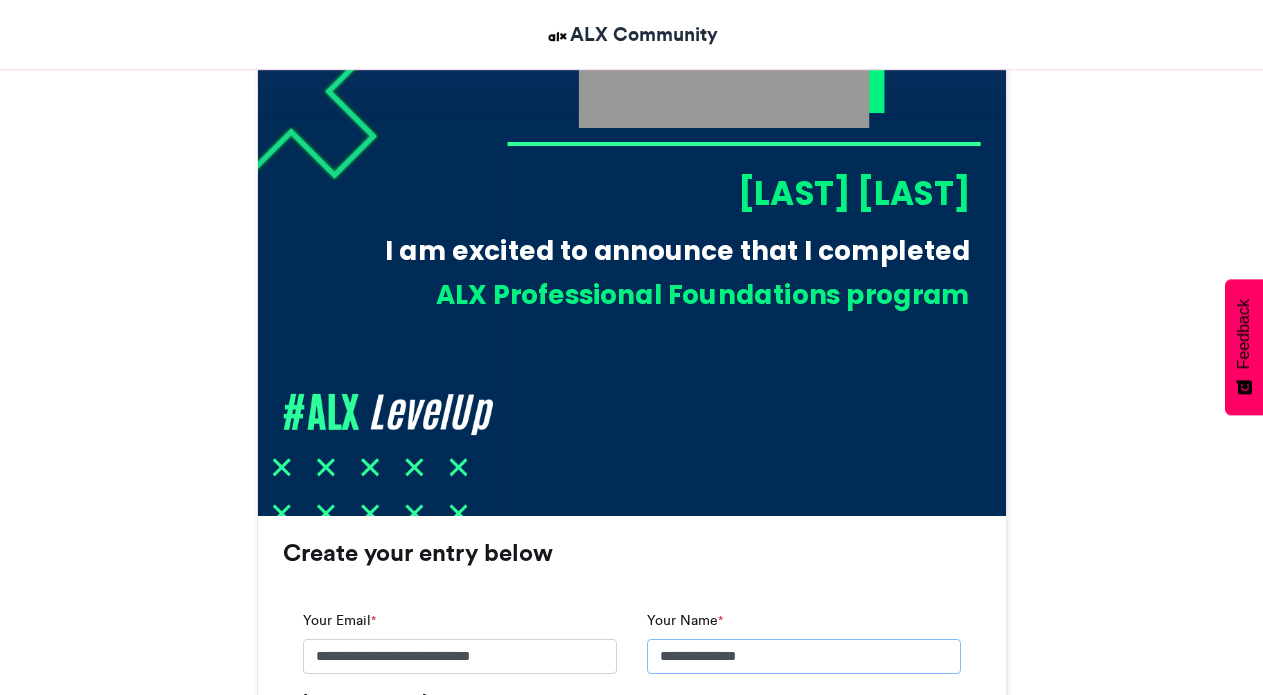 scroll, scrollTop: 954, scrollLeft: 0, axis: vertical 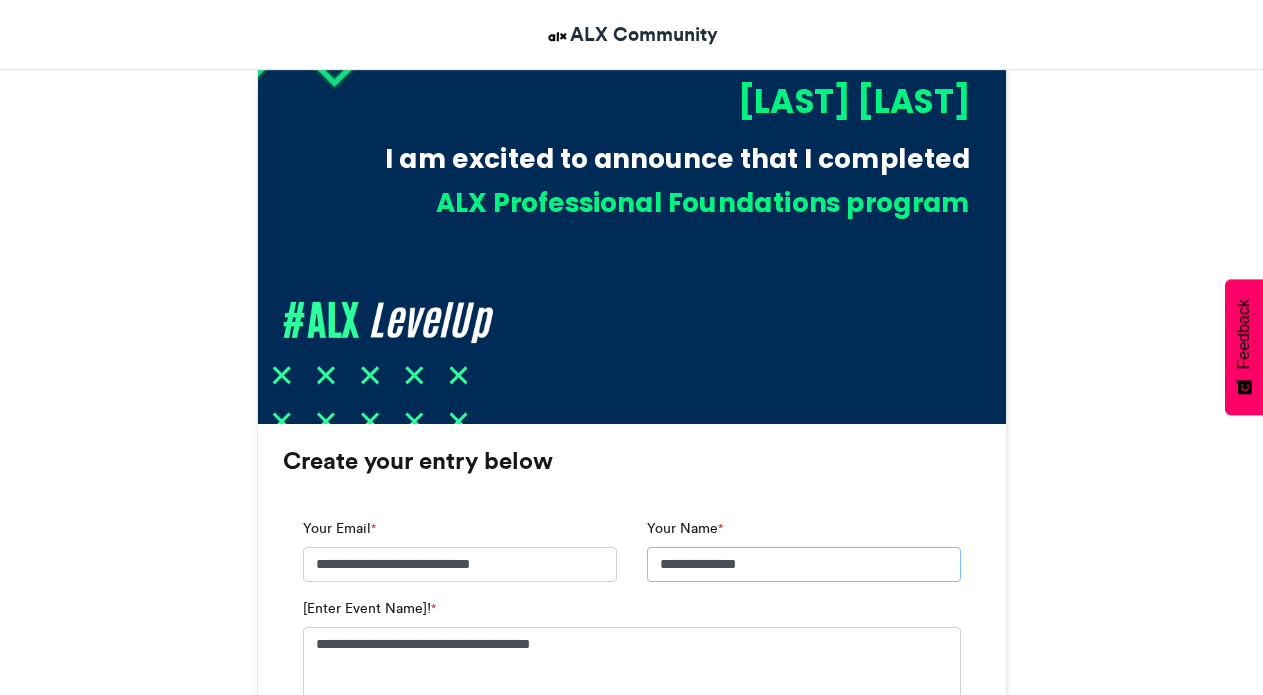 click on "**********" at bounding box center (804, 565) 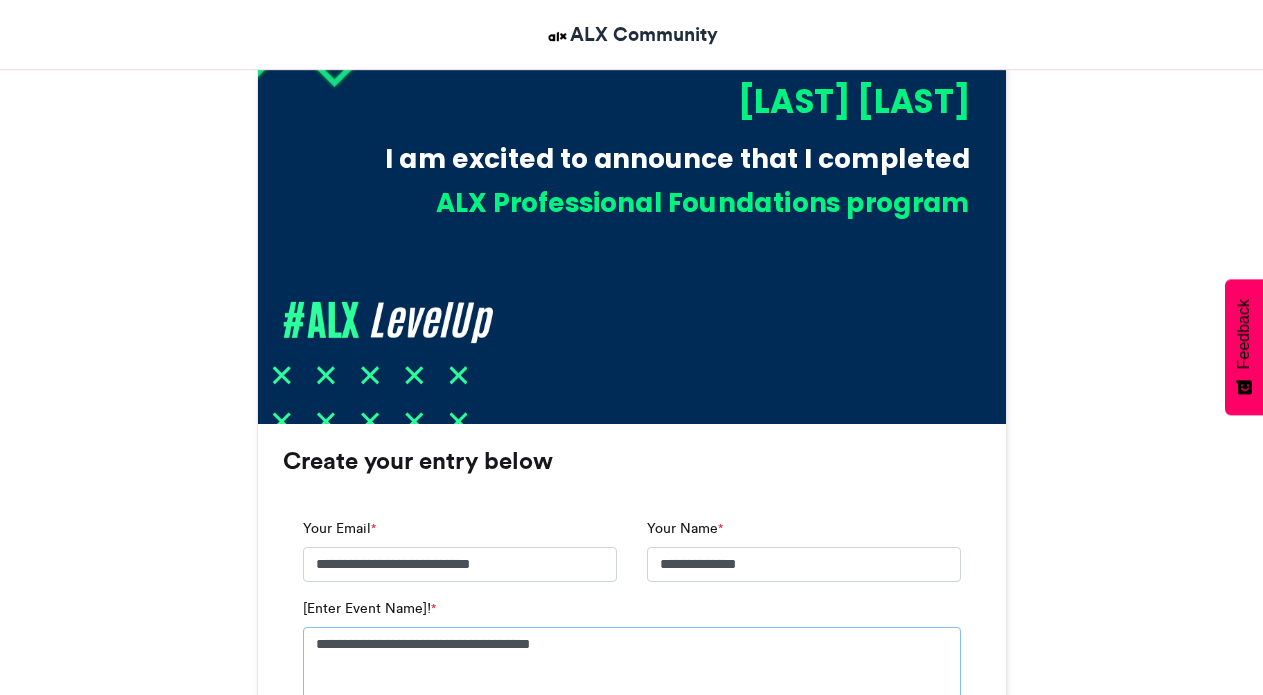 click on "**********" at bounding box center (632, 685) 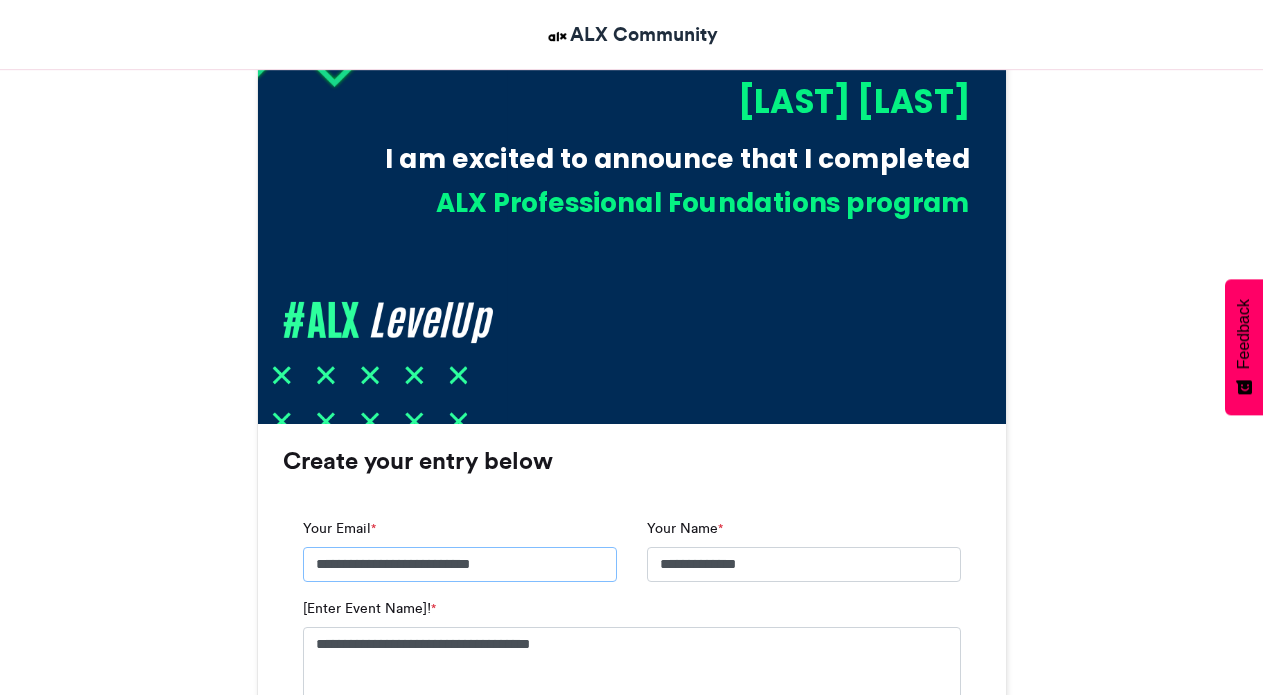 click on "**********" at bounding box center (460, 565) 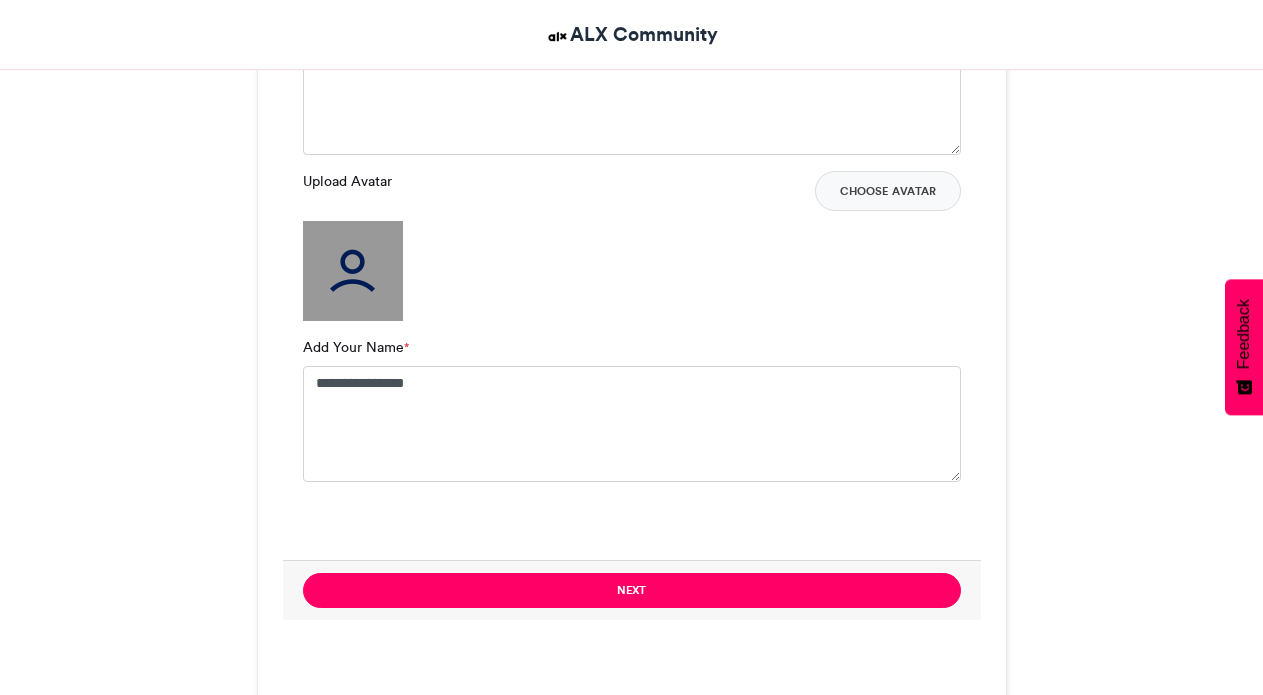 scroll, scrollTop: 1546, scrollLeft: 0, axis: vertical 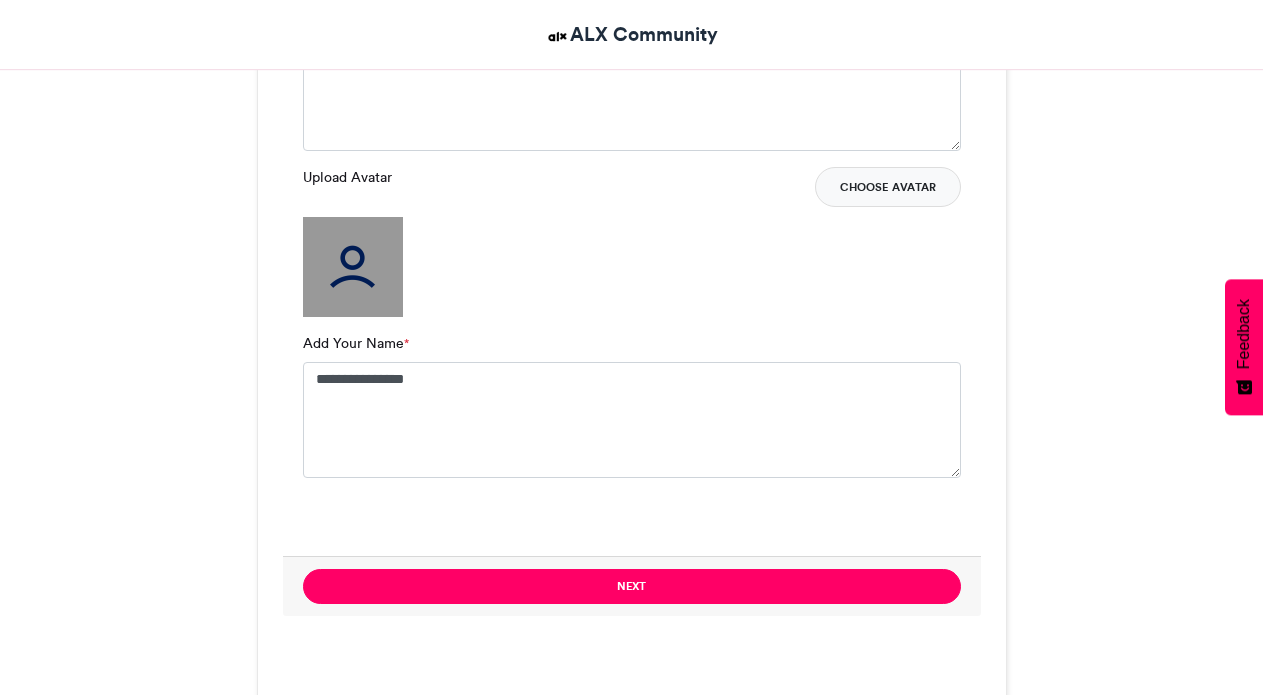 click on "Choose Avatar" at bounding box center [888, 187] 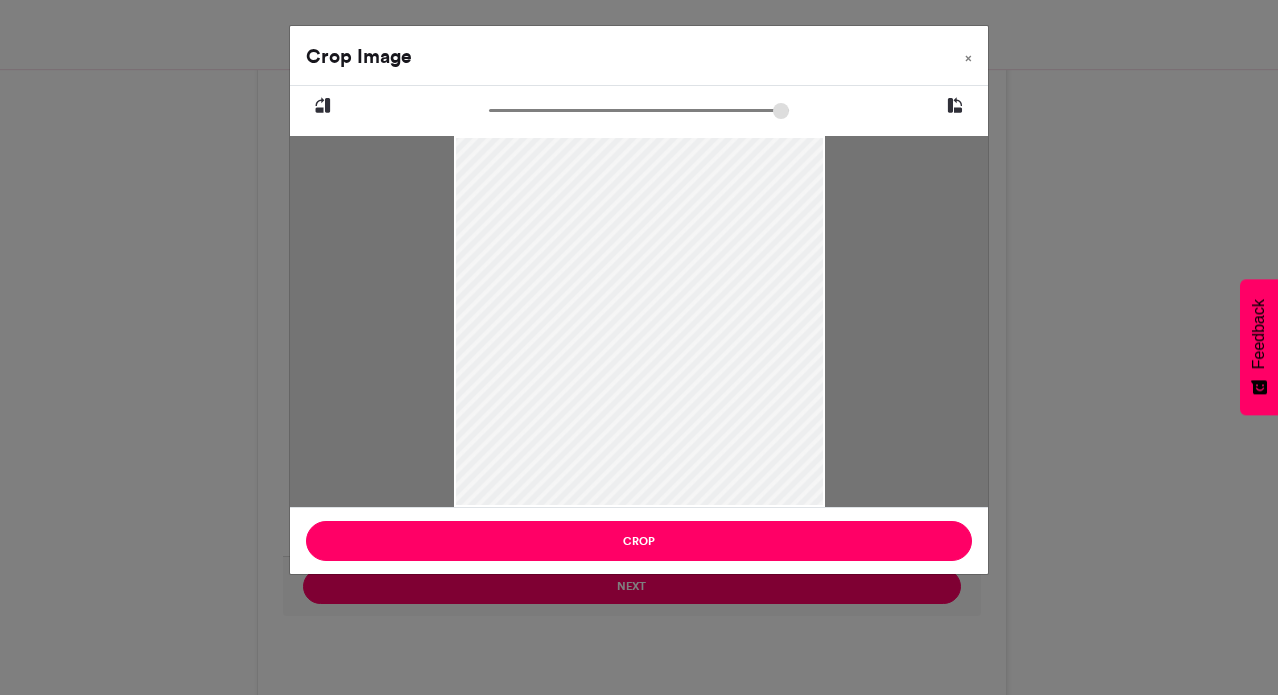 drag, startPoint x: 675, startPoint y: 384, endPoint x: 671, endPoint y: 444, distance: 60.133186 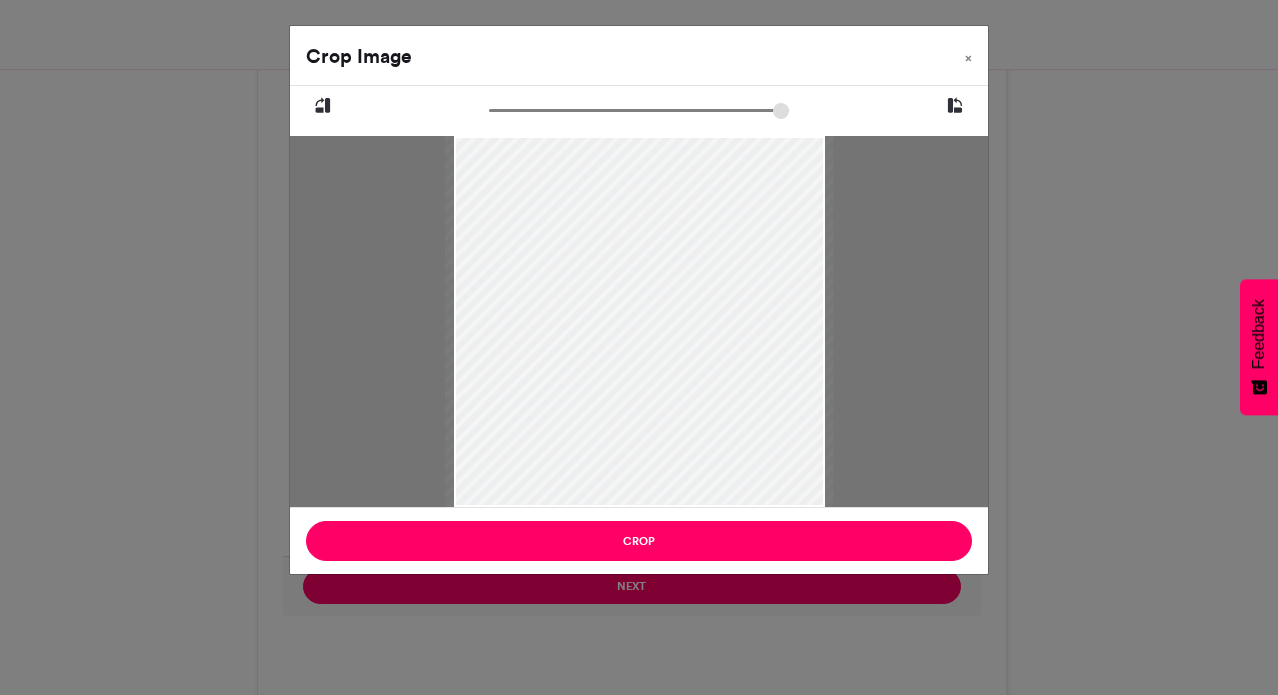 click at bounding box center (639, 110) 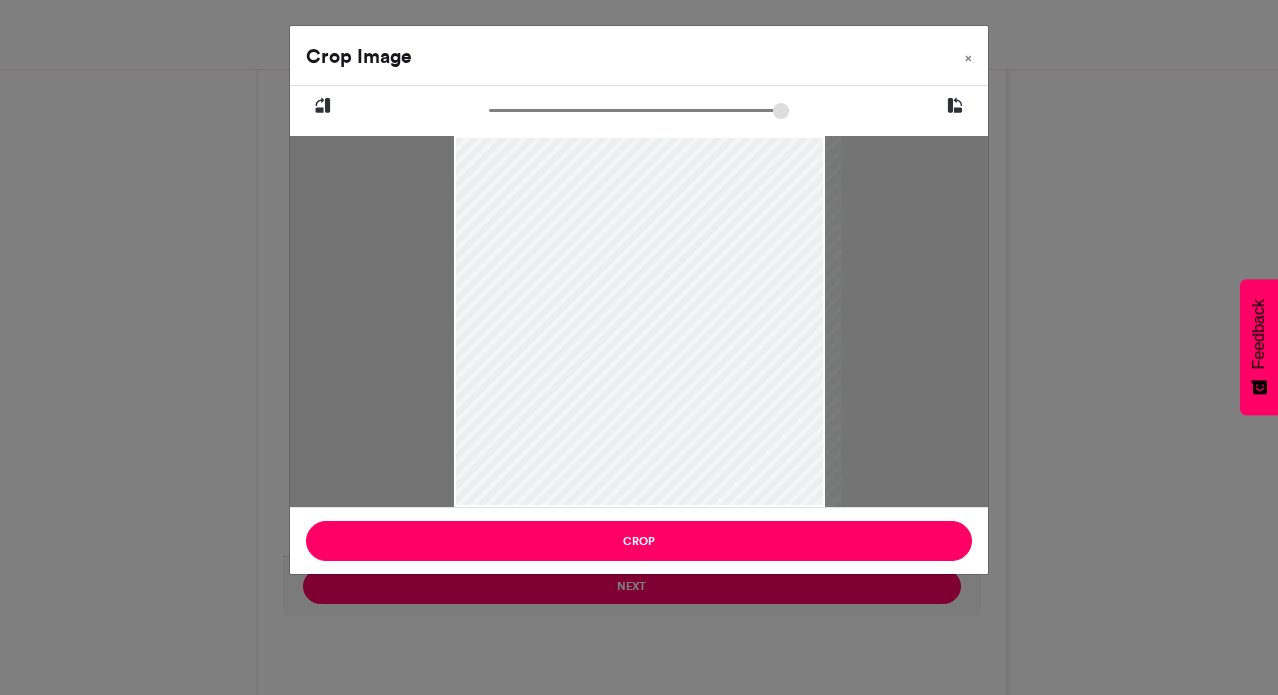 click at bounding box center (647, 349) 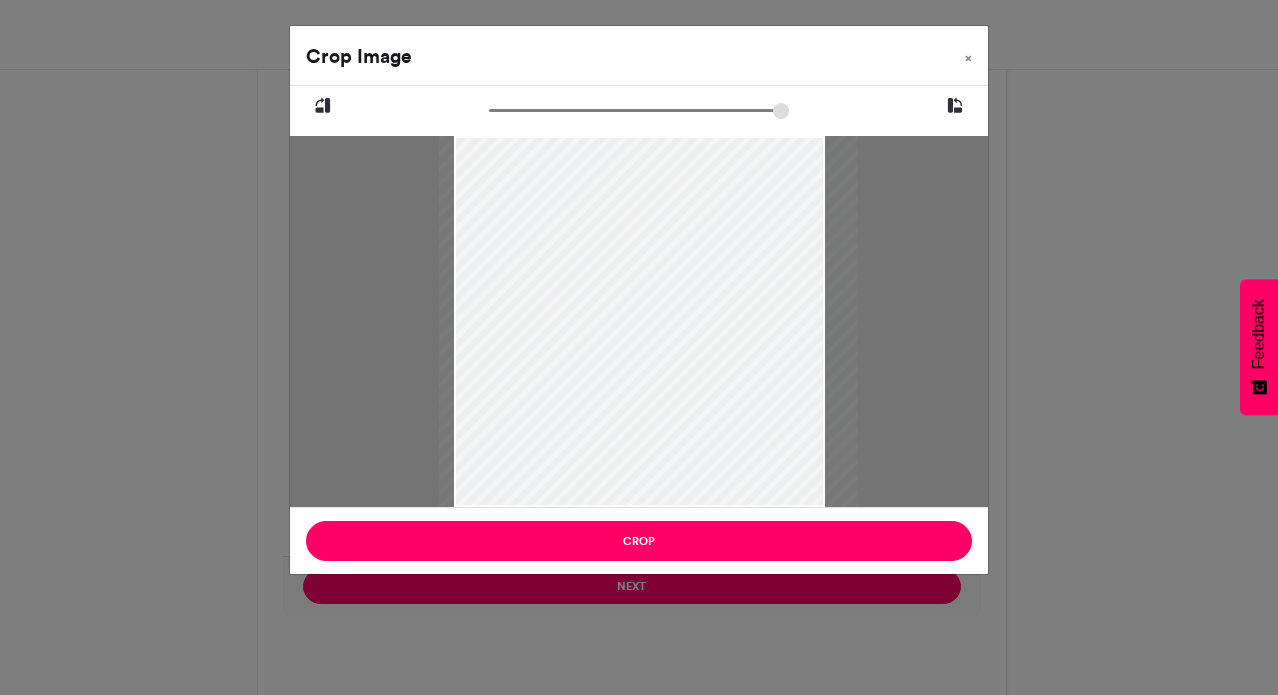 type on "*****" 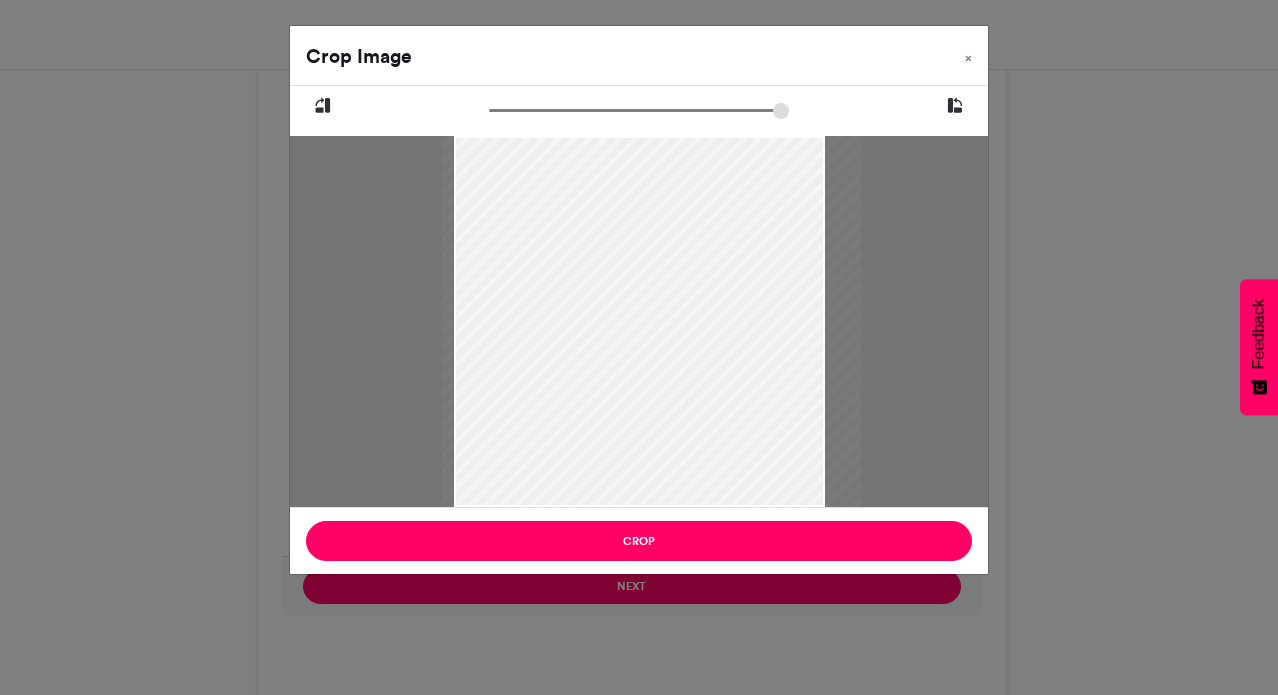 drag, startPoint x: 572, startPoint y: 174, endPoint x: 575, endPoint y: 216, distance: 42.107006 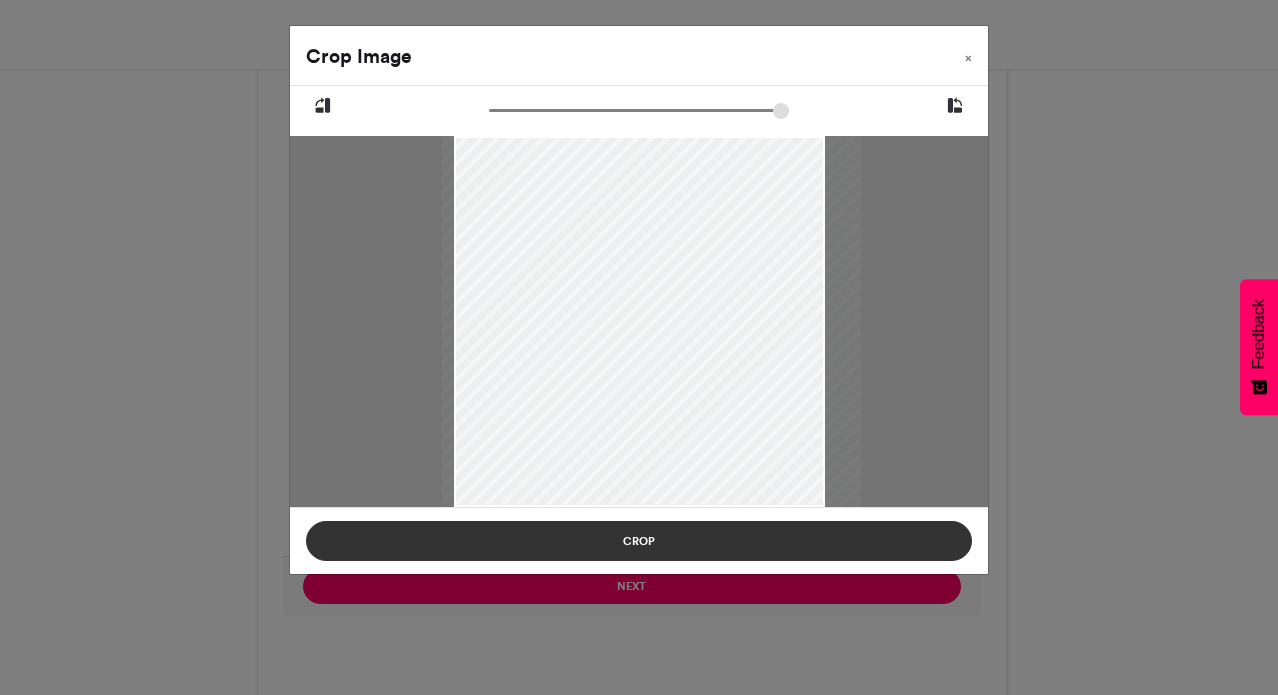 click on "Crop" at bounding box center (639, 541) 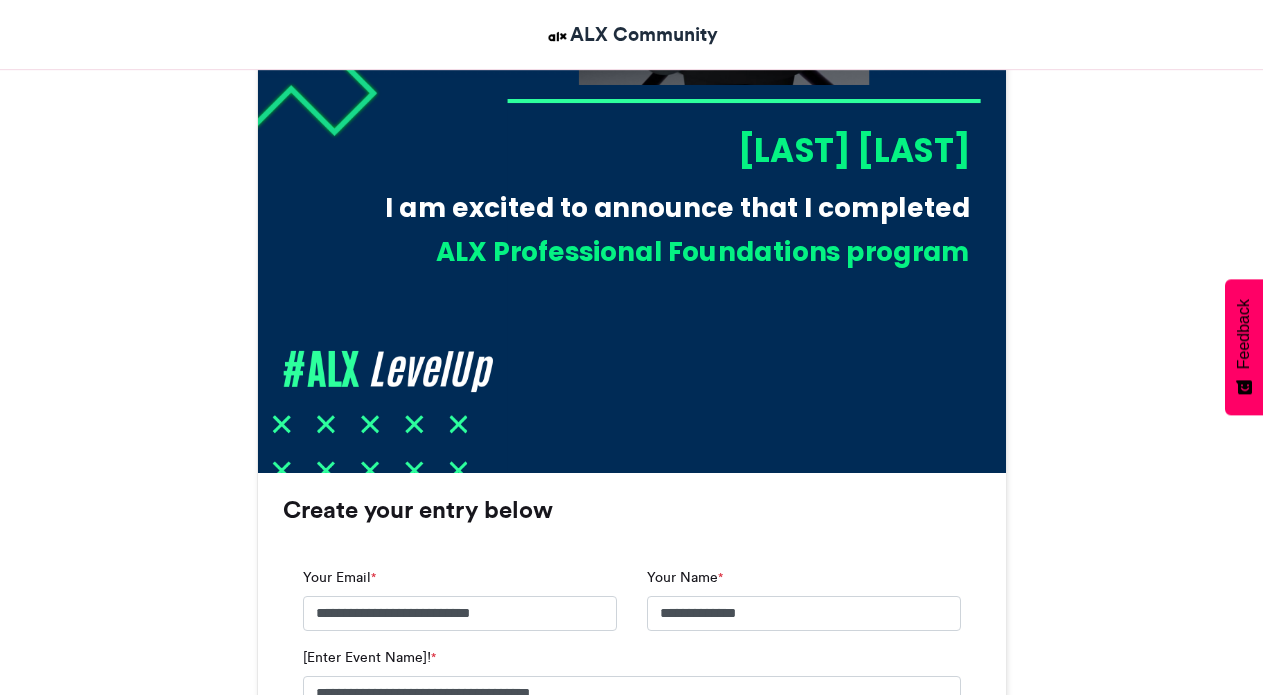 scroll, scrollTop: 1077, scrollLeft: 0, axis: vertical 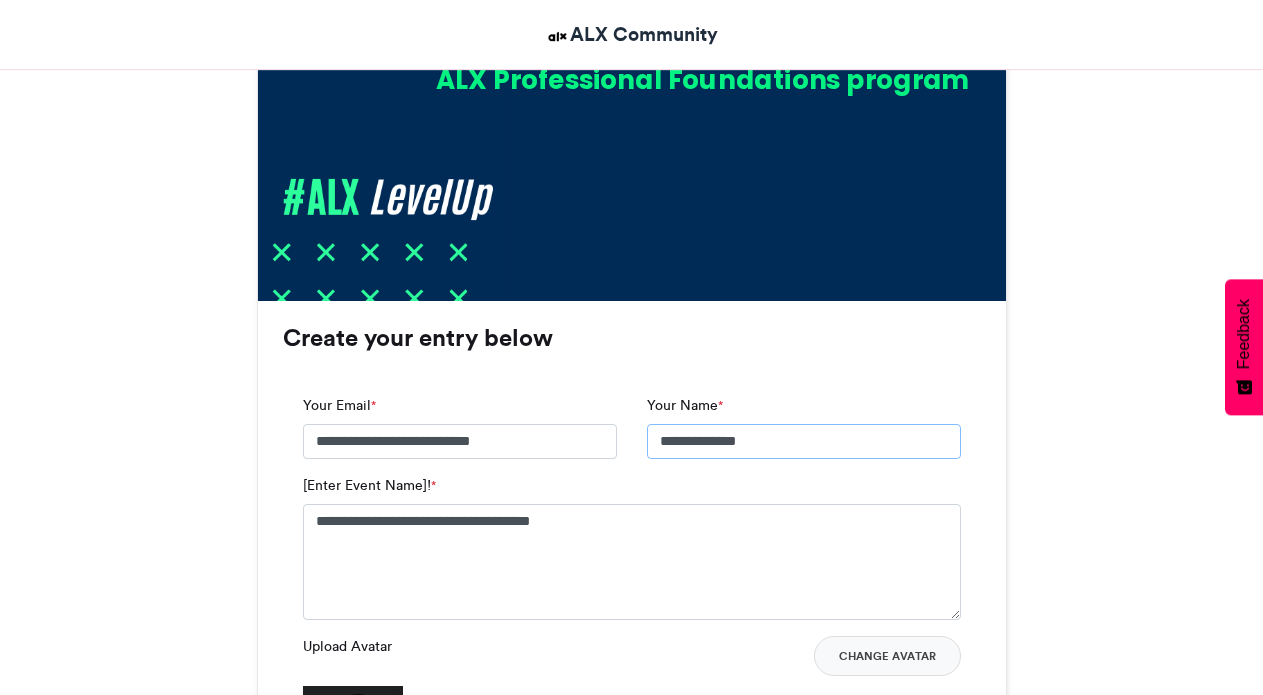 click on "**********" at bounding box center [804, 442] 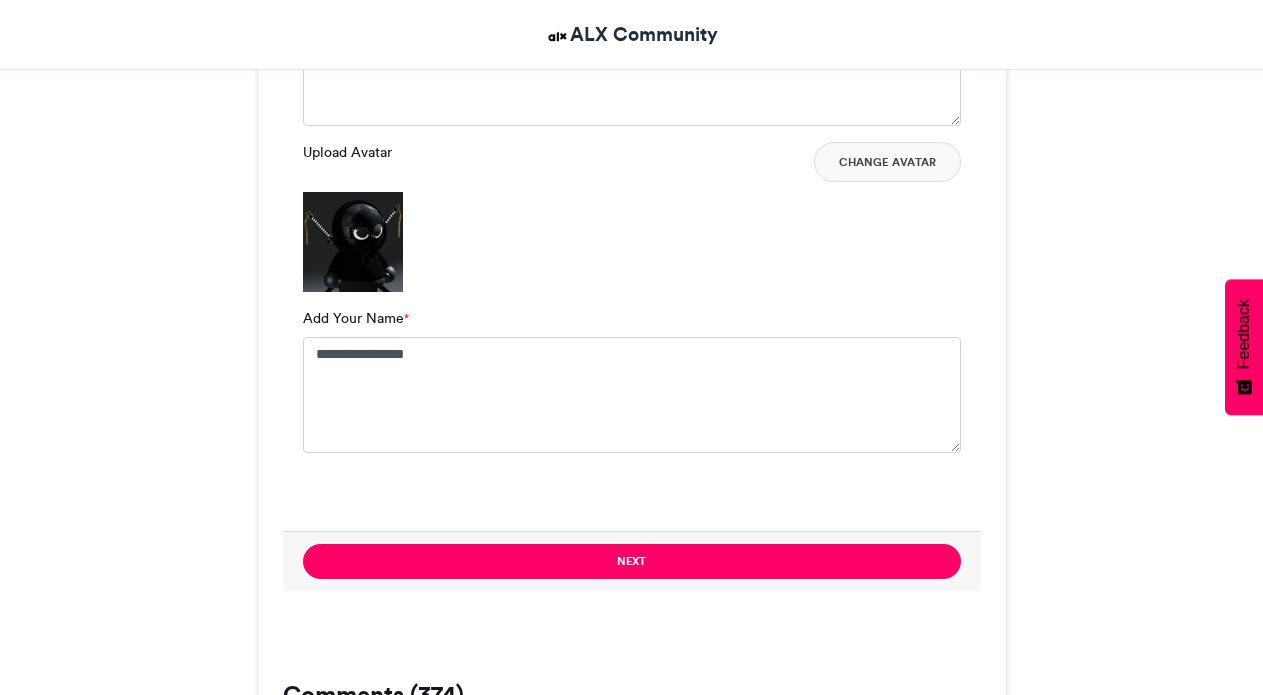 scroll, scrollTop: 1604, scrollLeft: 0, axis: vertical 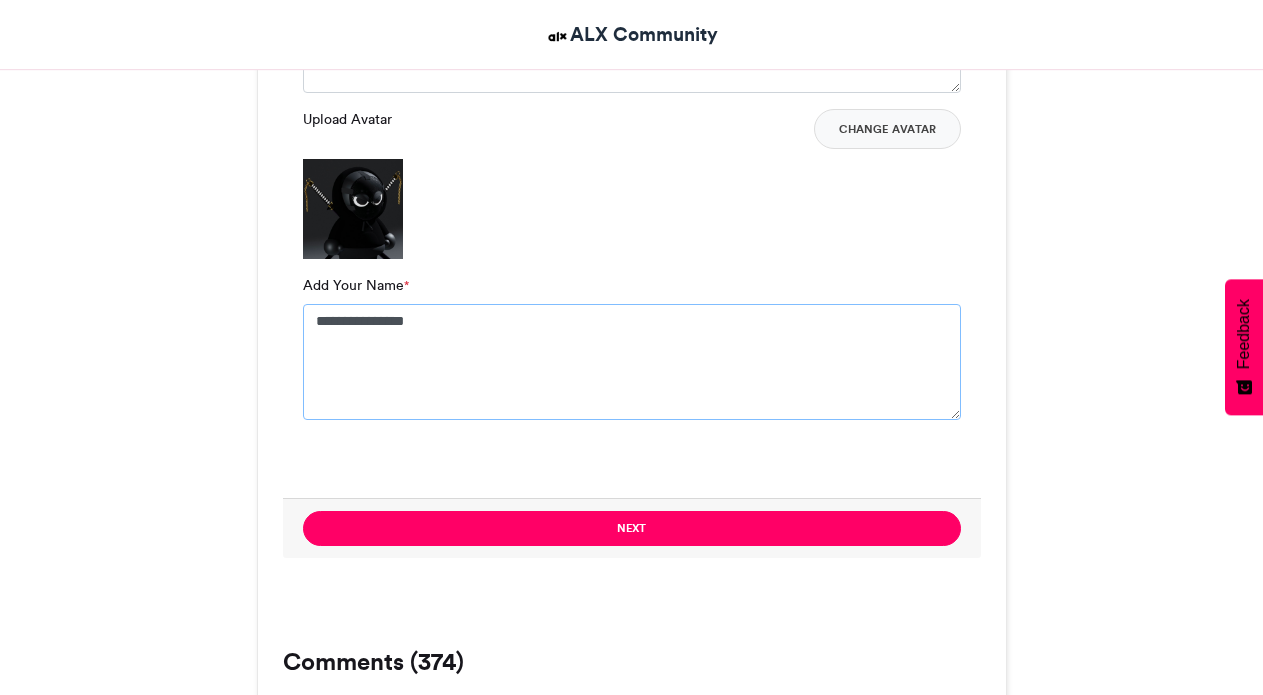 click on "**********" at bounding box center [632, 362] 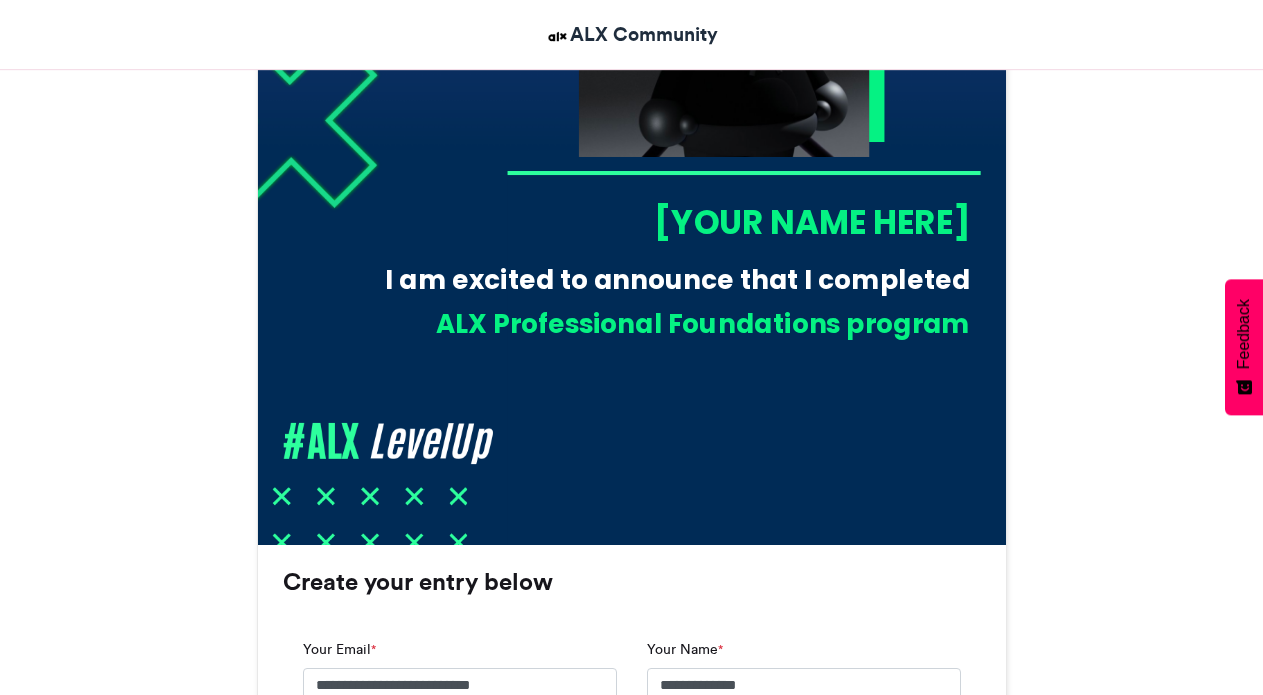 scroll, scrollTop: 995, scrollLeft: 0, axis: vertical 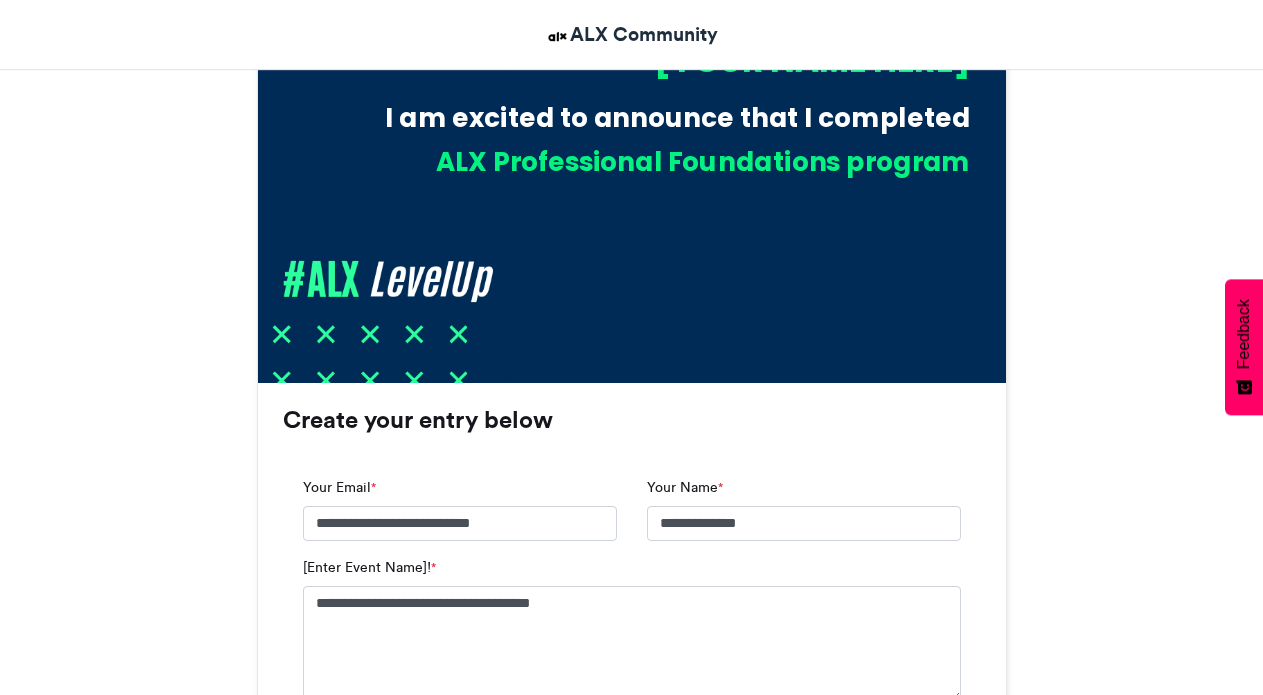 type 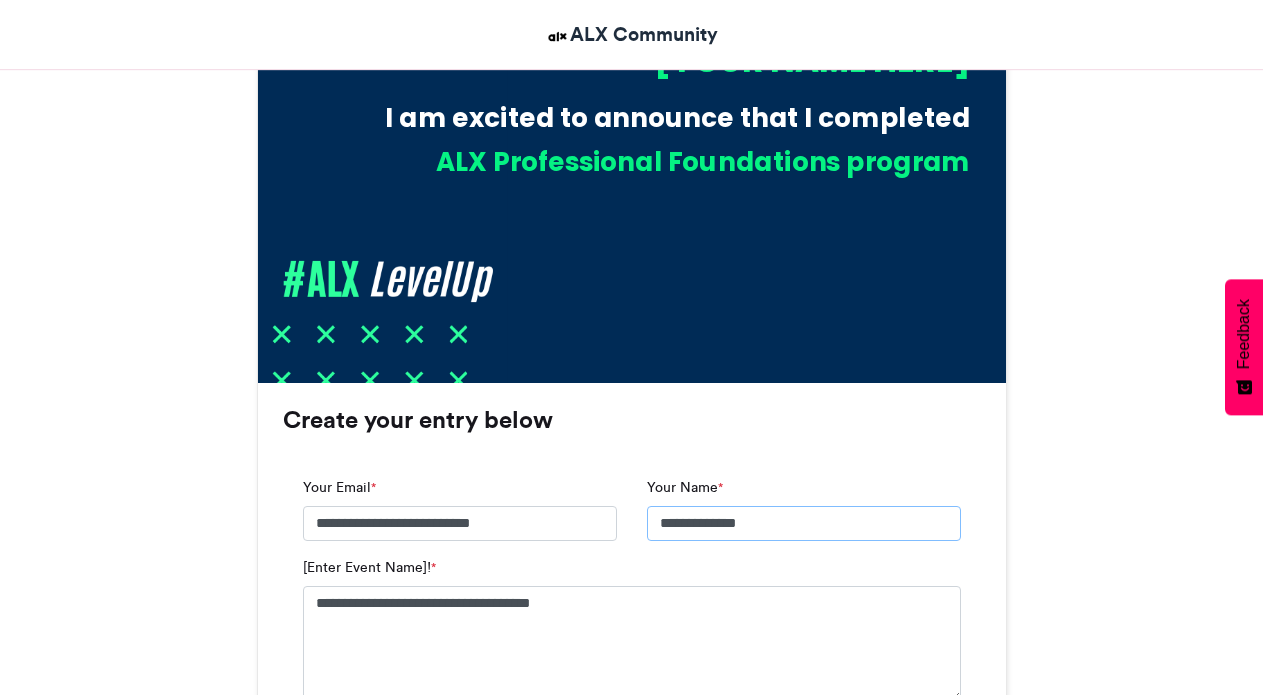 drag, startPoint x: 756, startPoint y: 510, endPoint x: 745, endPoint y: 515, distance: 12.083046 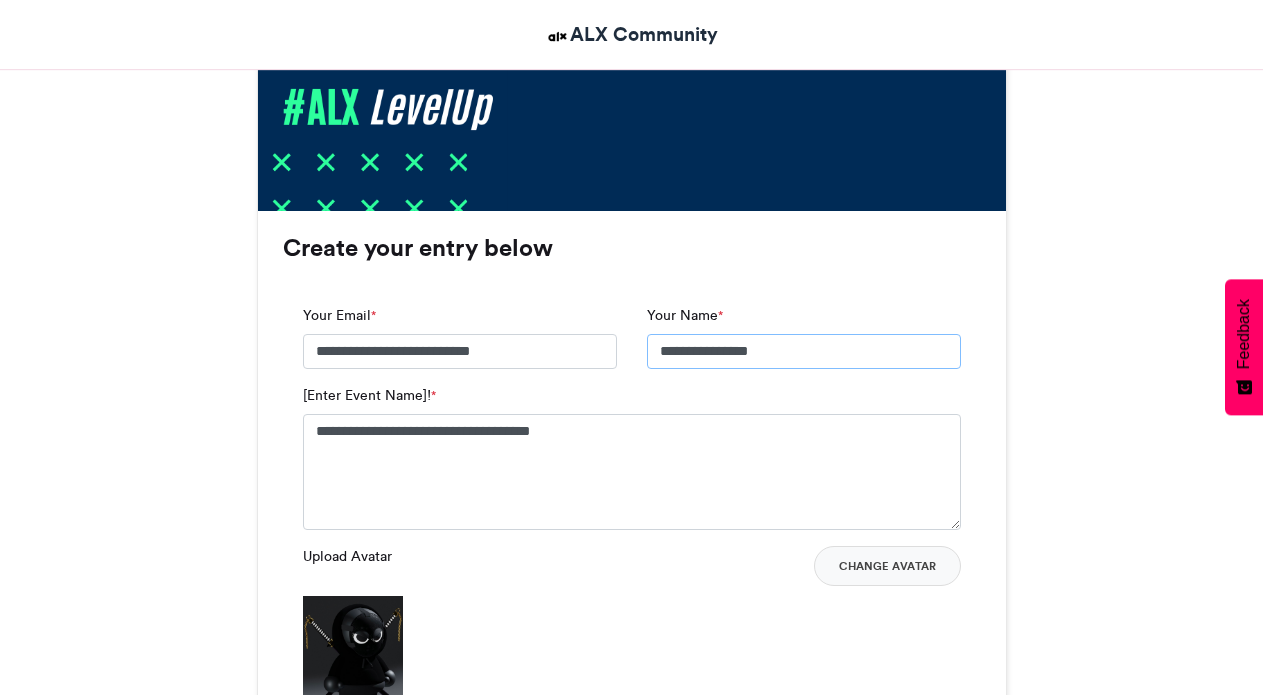 scroll, scrollTop: 1568, scrollLeft: 0, axis: vertical 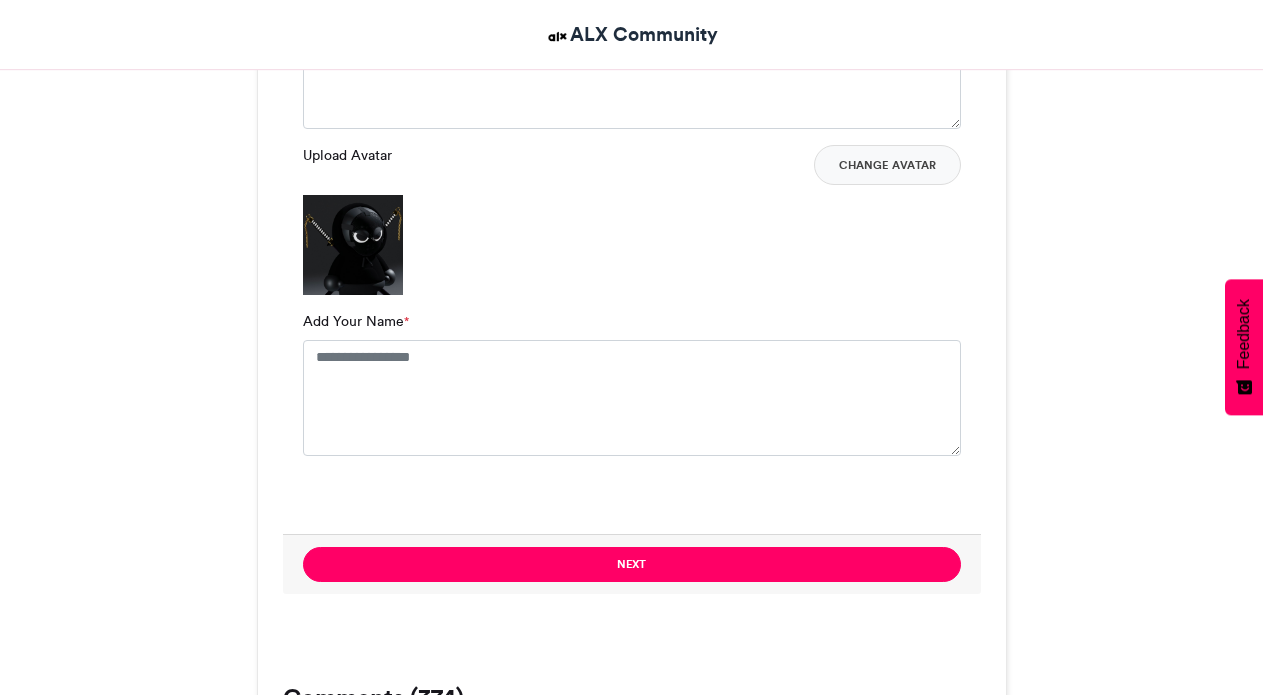 type on "**********" 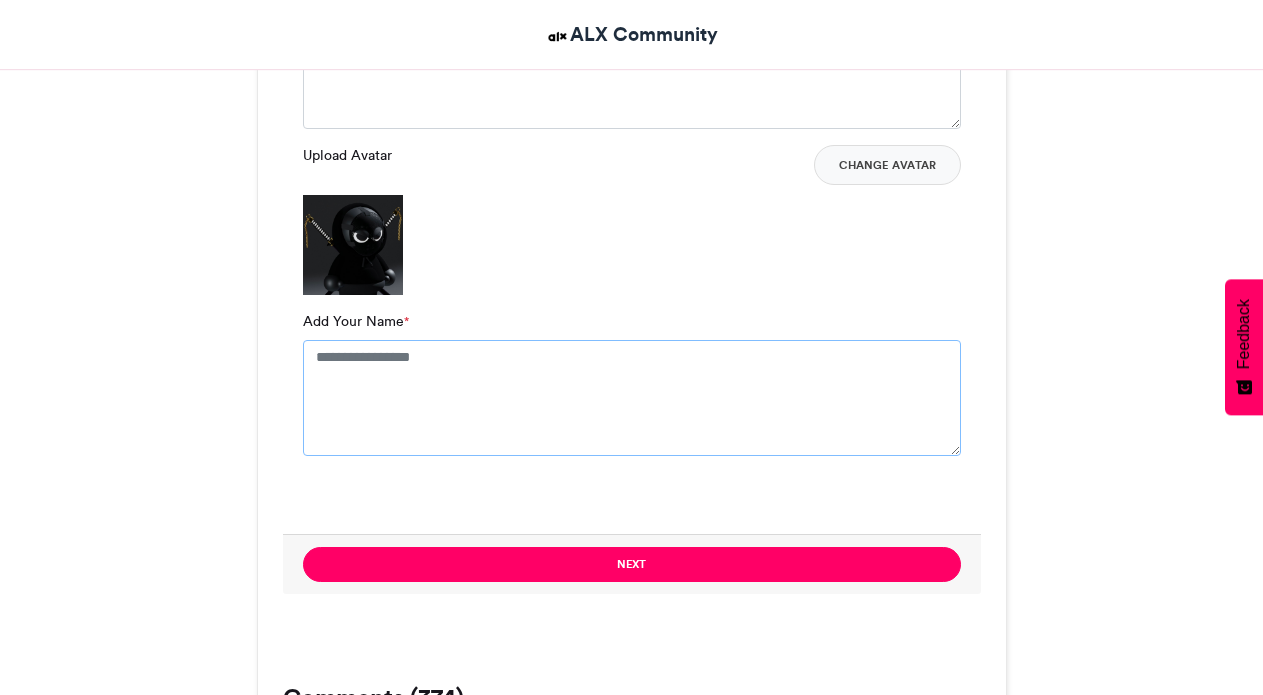 click on "Add Your Name  *" at bounding box center [632, 398] 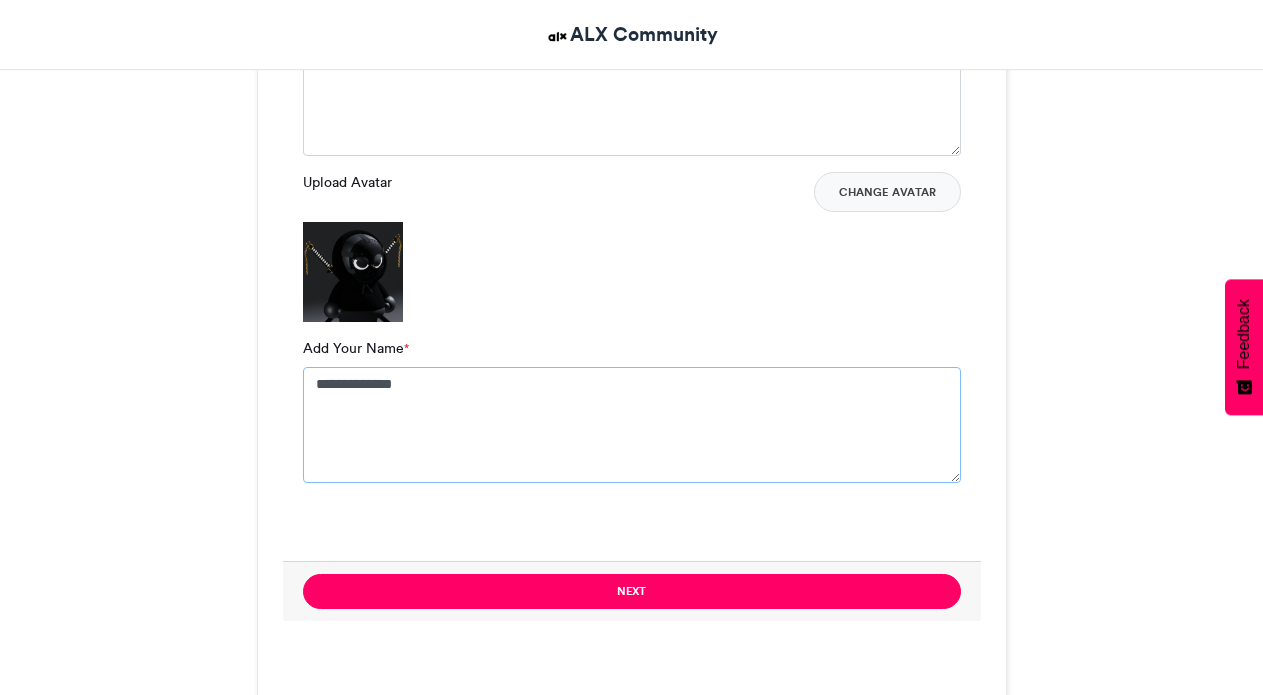 scroll, scrollTop: 1646, scrollLeft: 0, axis: vertical 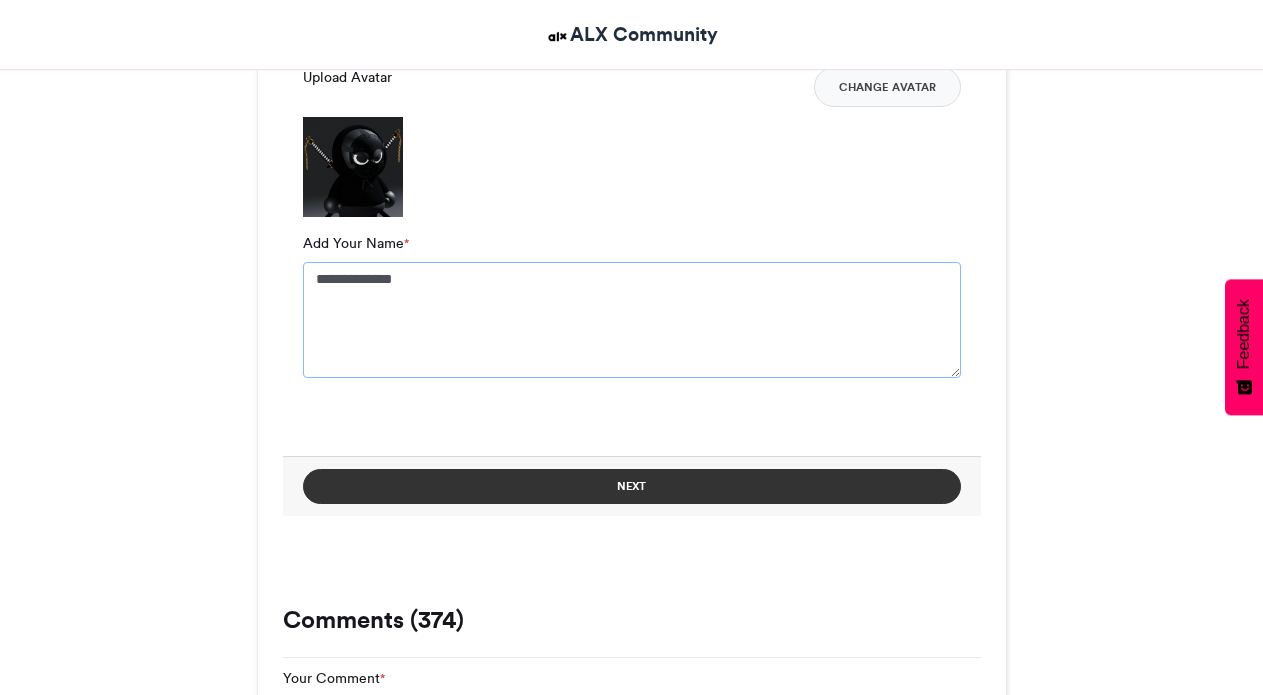 type on "**********" 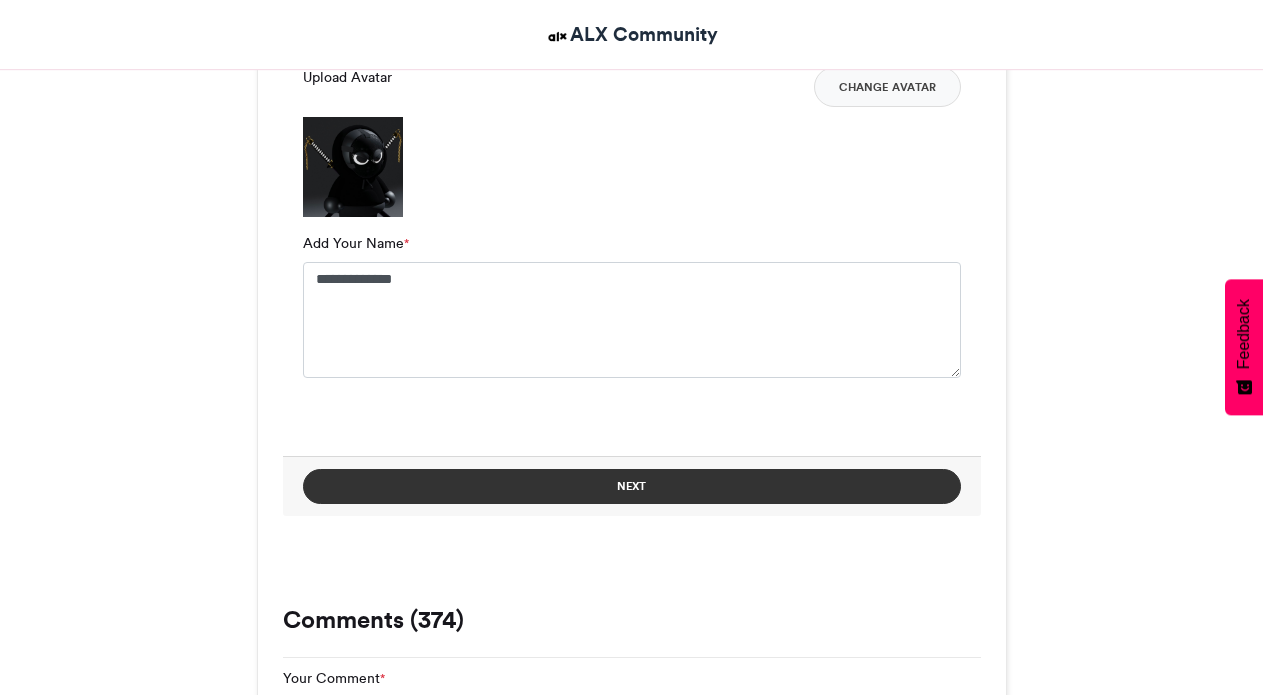 click on "Next" at bounding box center [632, 486] 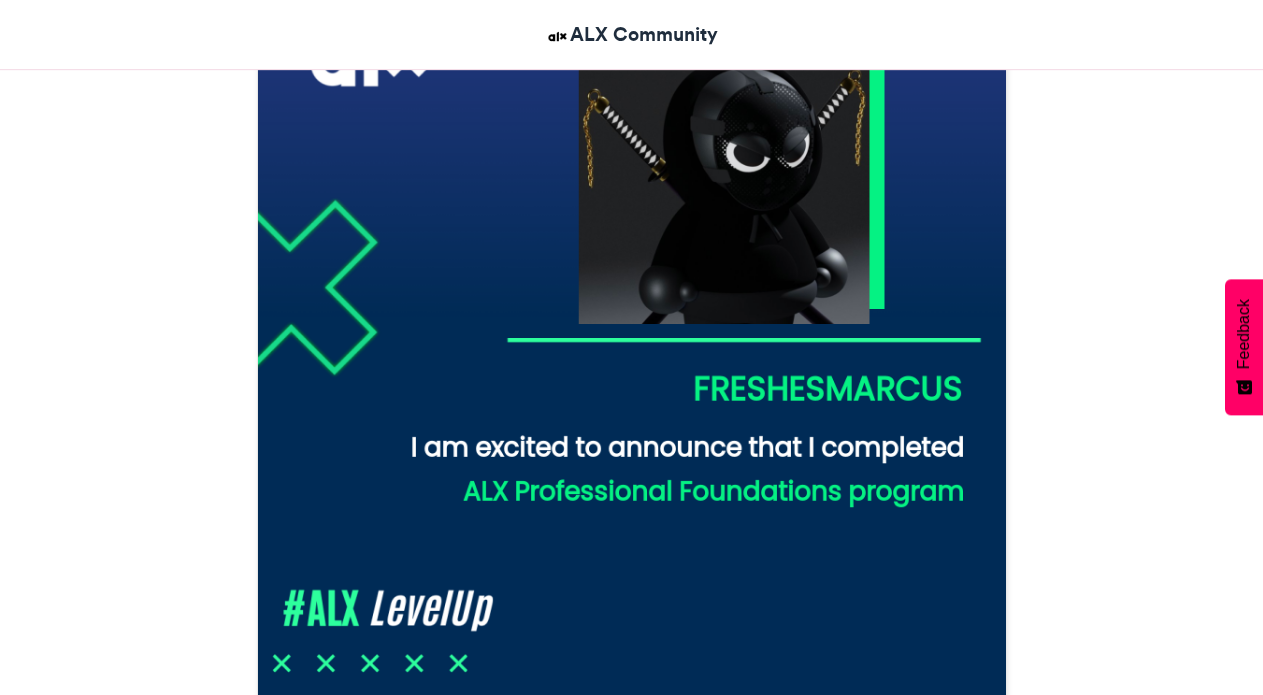 scroll, scrollTop: 1011, scrollLeft: 0, axis: vertical 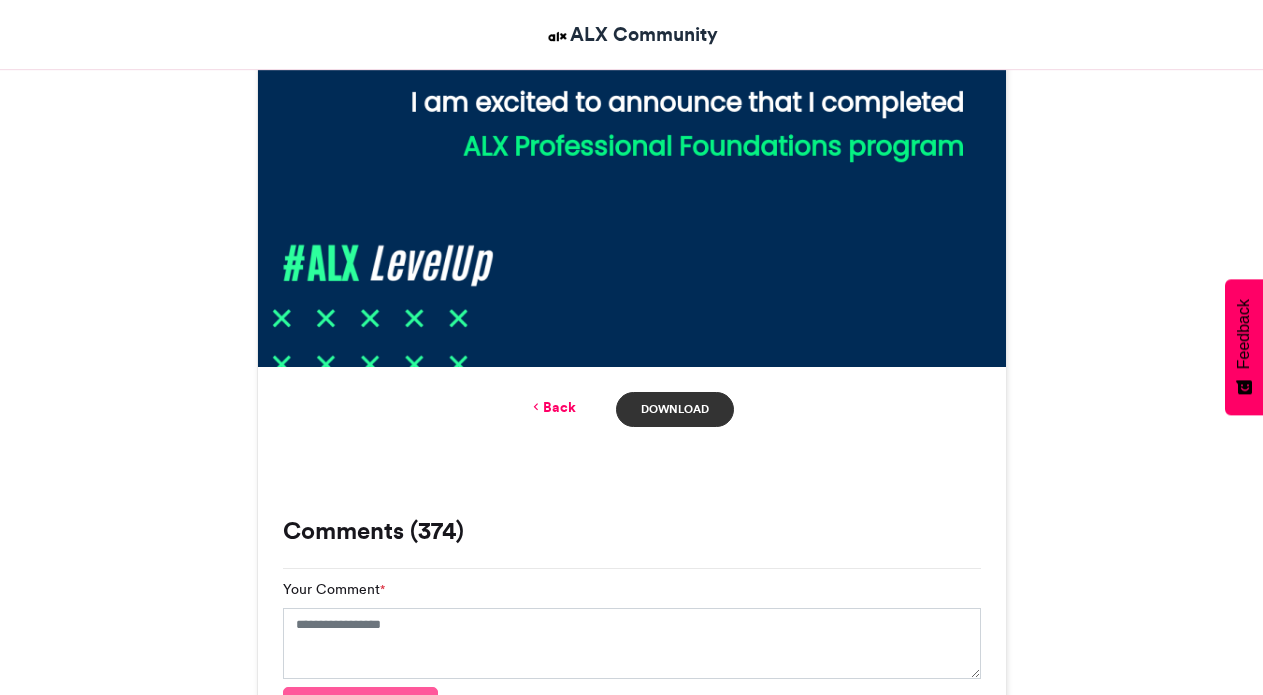 click on "Download" at bounding box center (674, 409) 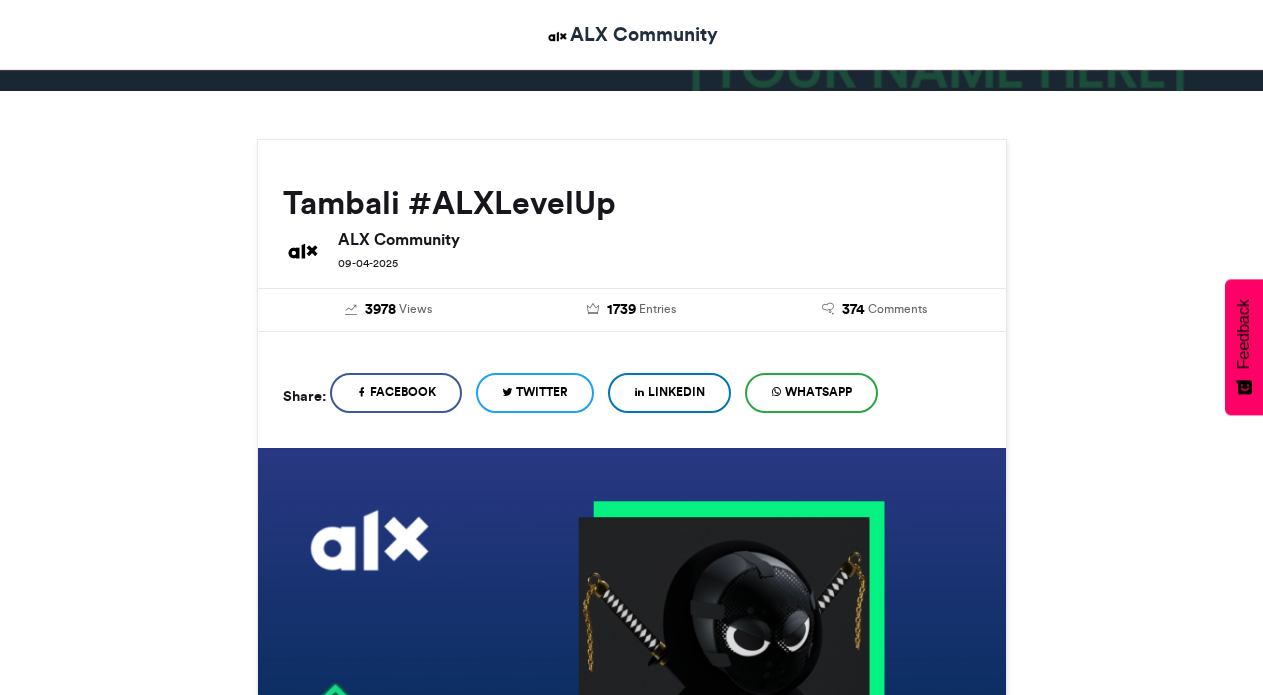 scroll, scrollTop: 0, scrollLeft: 0, axis: both 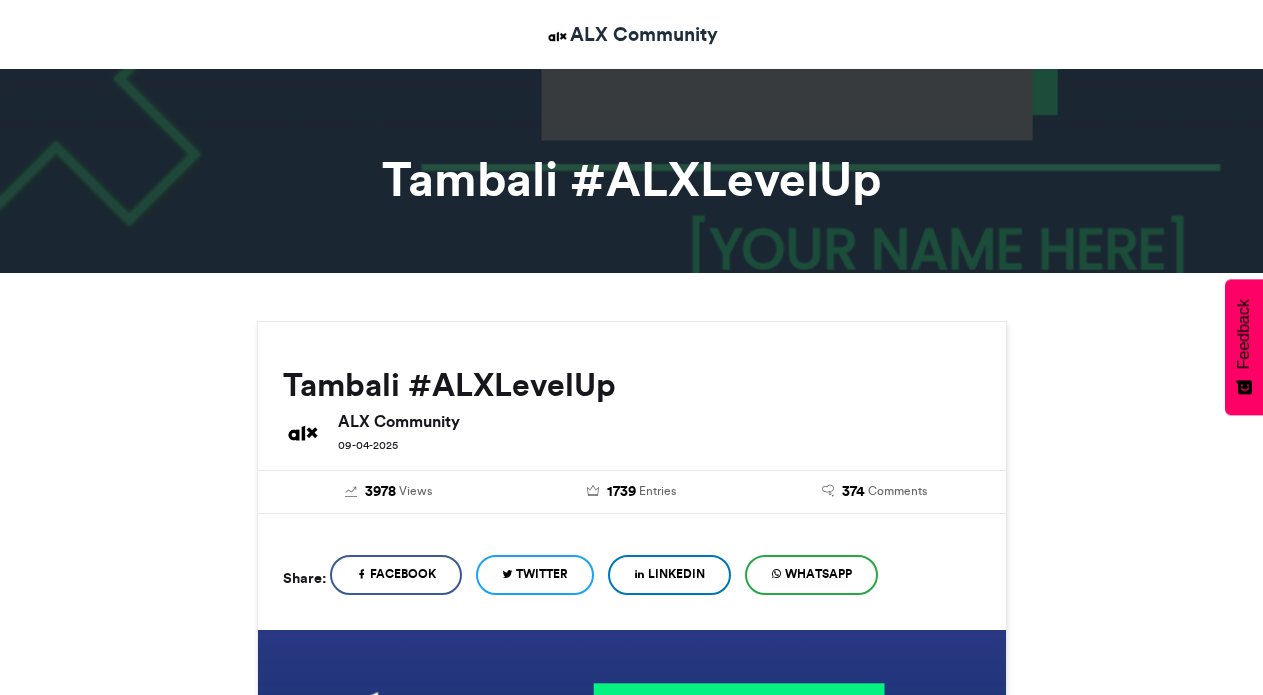 click on "Twitter" at bounding box center (542, 574) 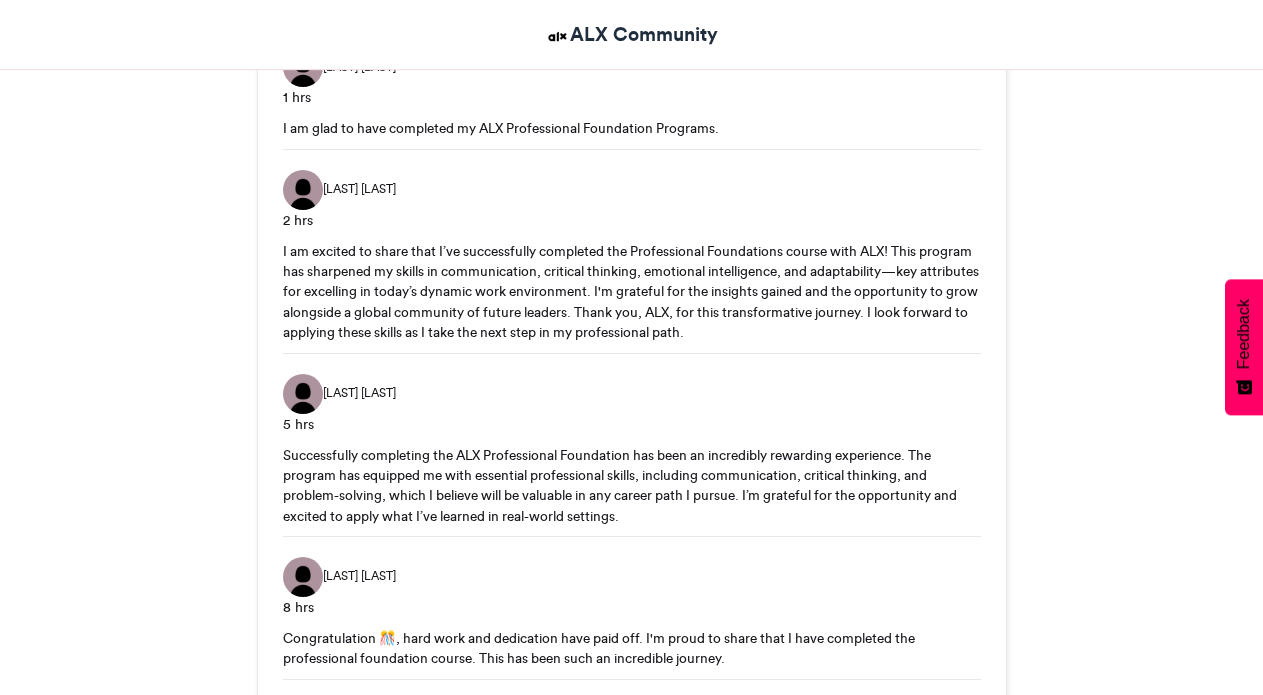 scroll, scrollTop: 1022, scrollLeft: 0, axis: vertical 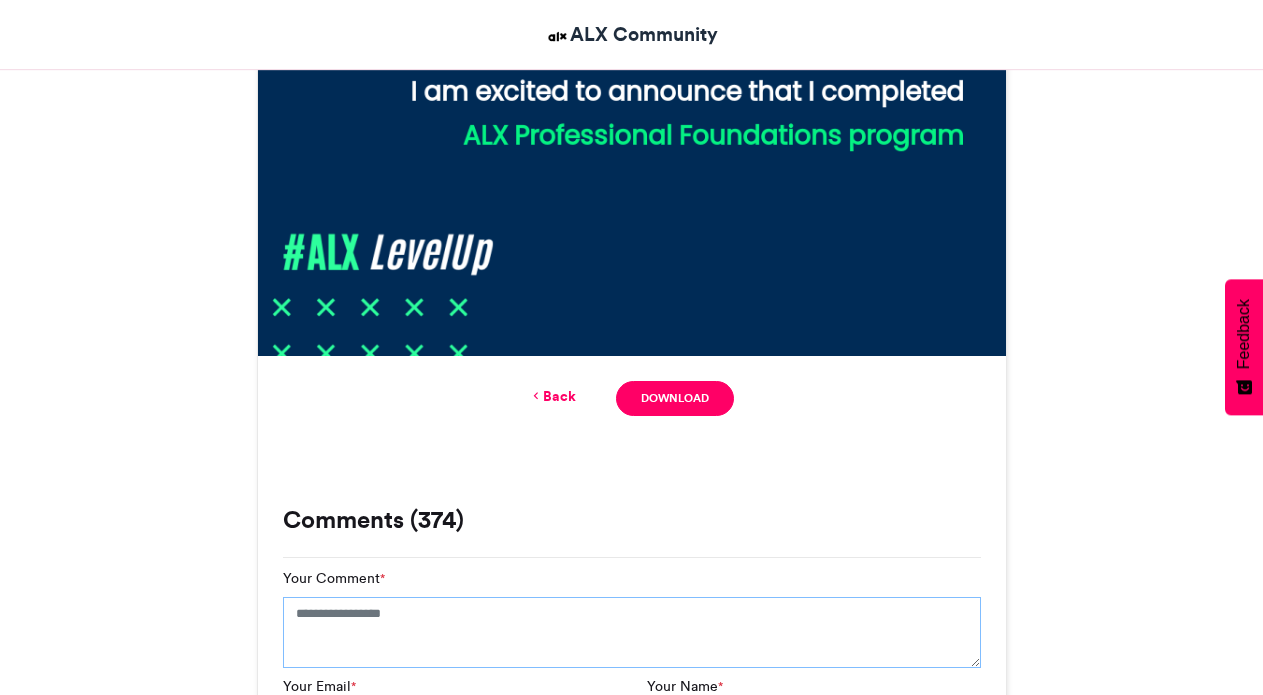 click on "Your Comment  *" at bounding box center (632, 633) 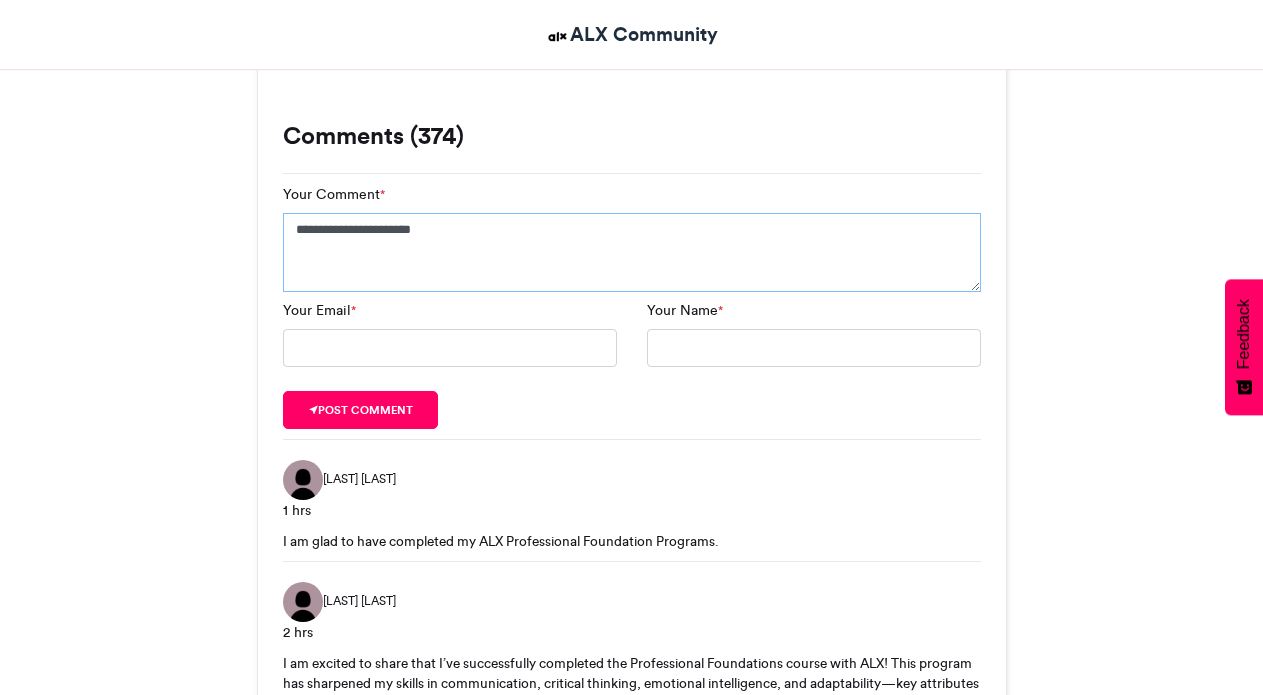 scroll, scrollTop: 1290, scrollLeft: 0, axis: vertical 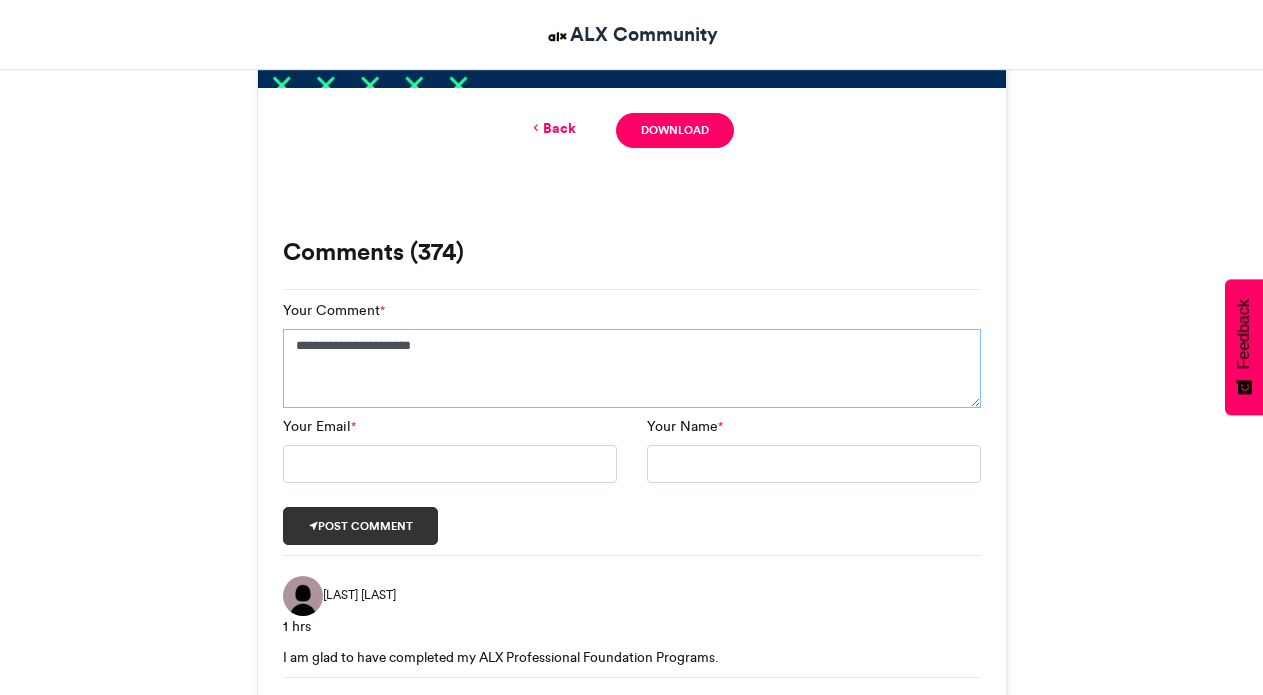 type on "**********" 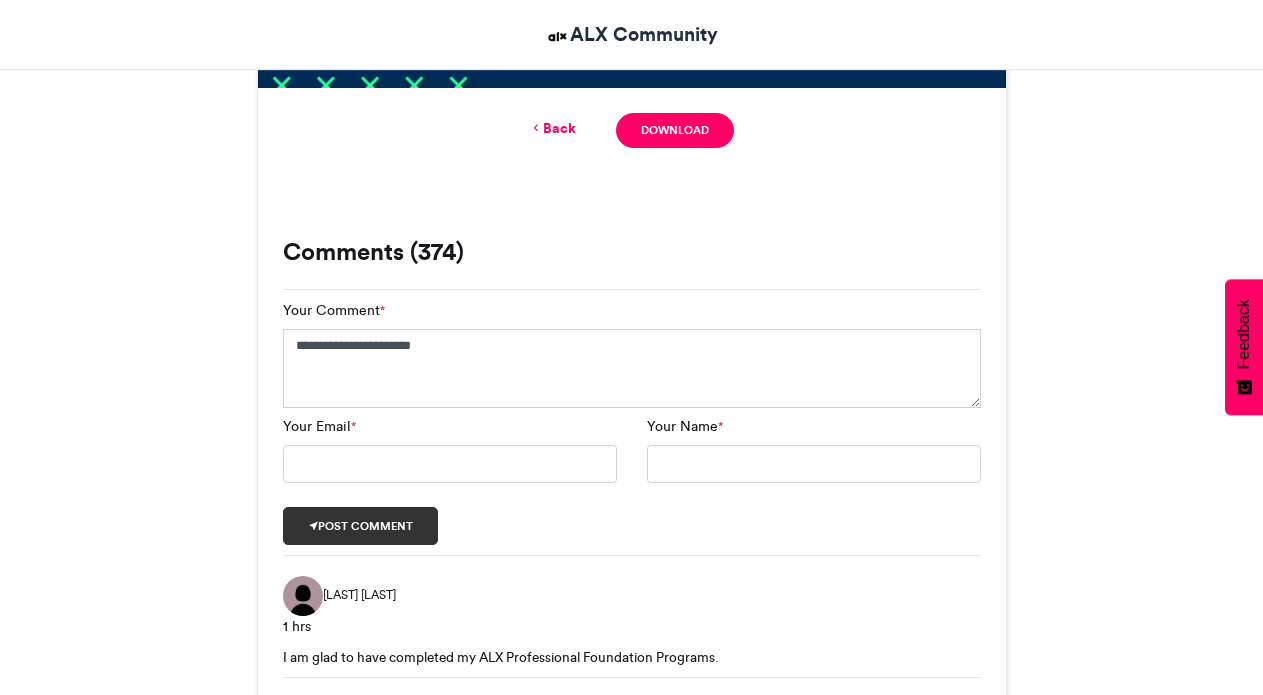 click on "Post comment" at bounding box center (361, 526) 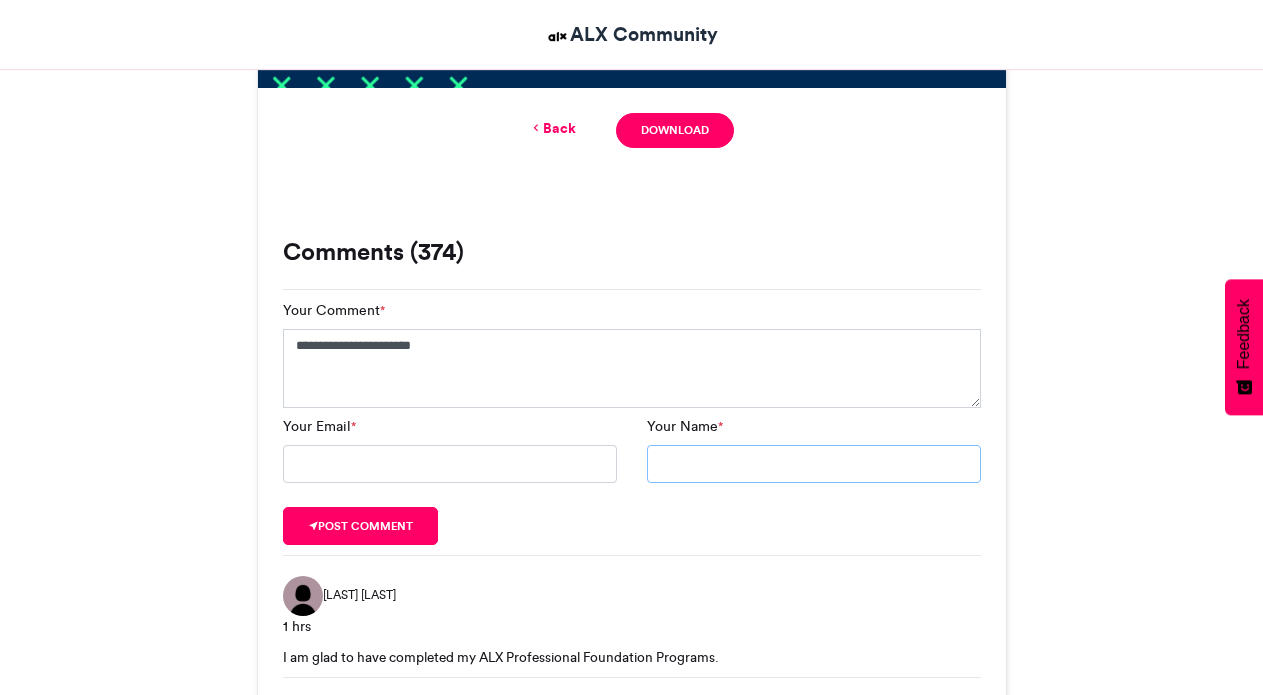 drag, startPoint x: 770, startPoint y: 470, endPoint x: 891, endPoint y: 469, distance: 121.004135 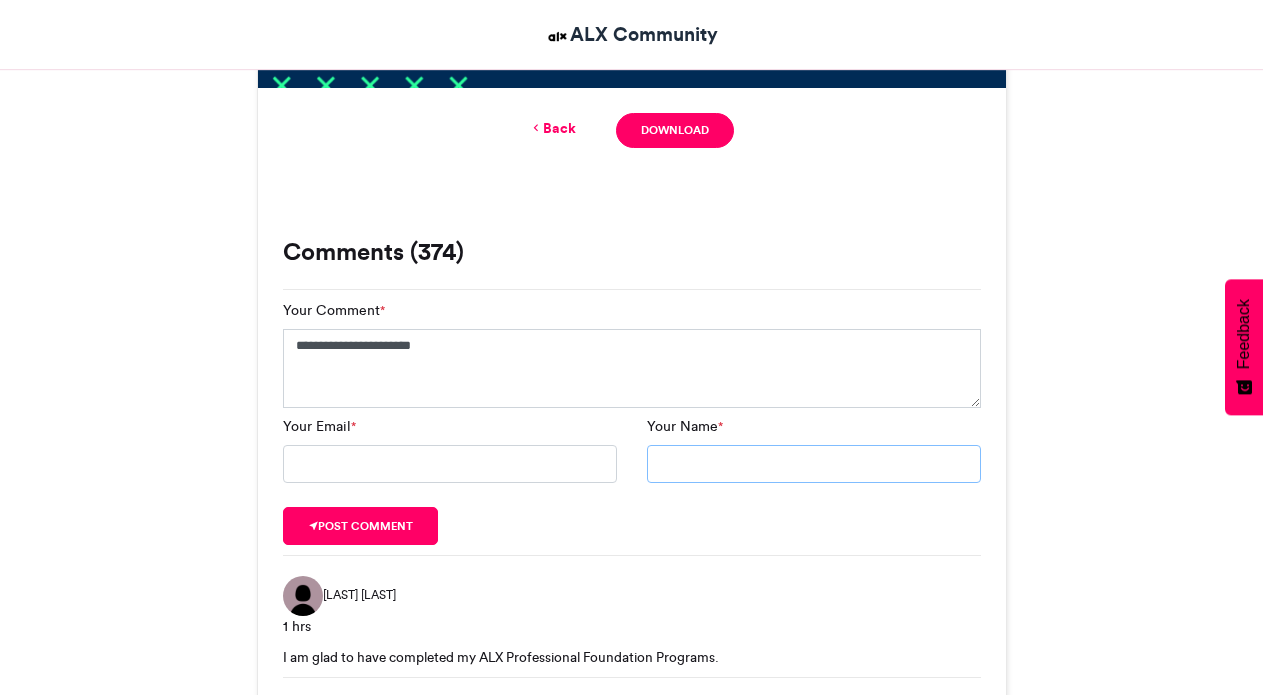click on "Your Name  *" at bounding box center (814, 464) 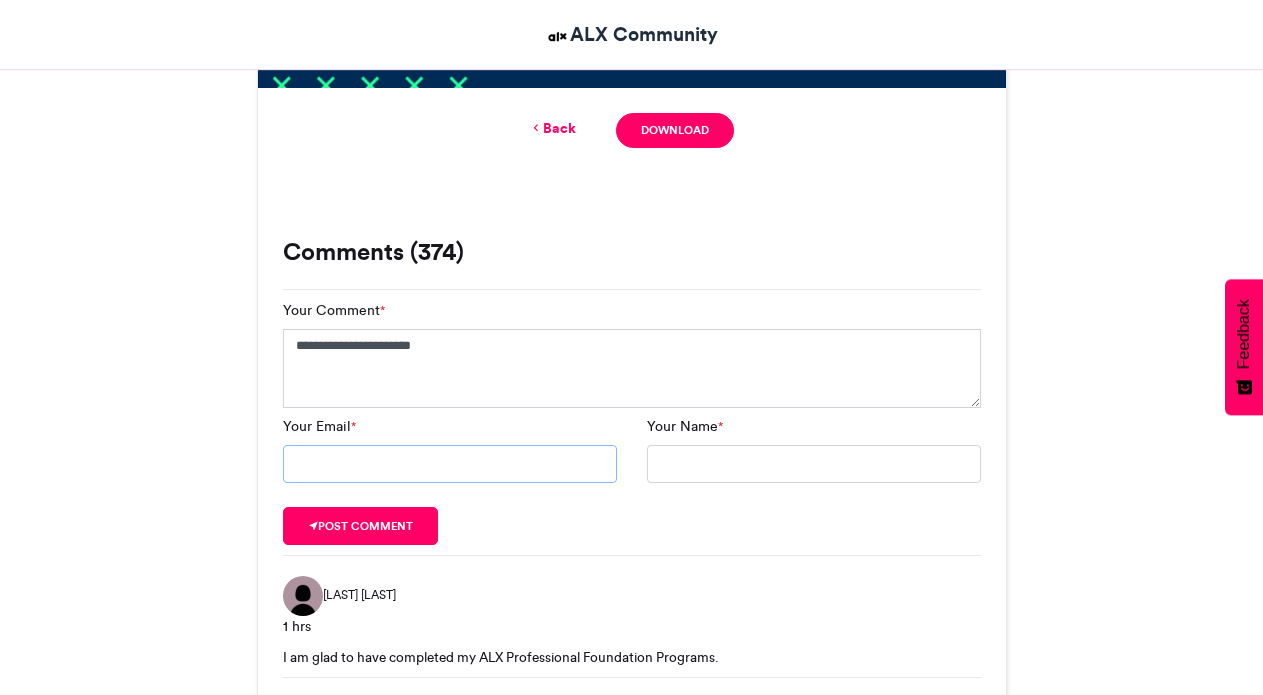 type on "**********" 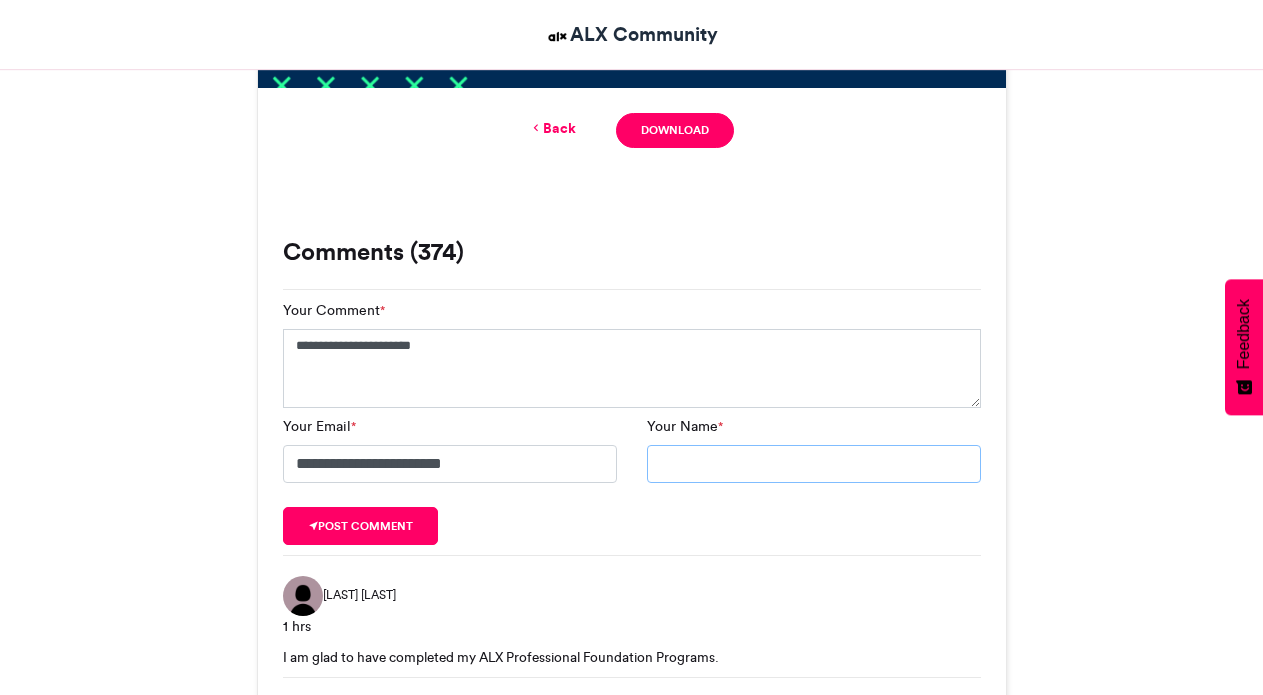 type on "**********" 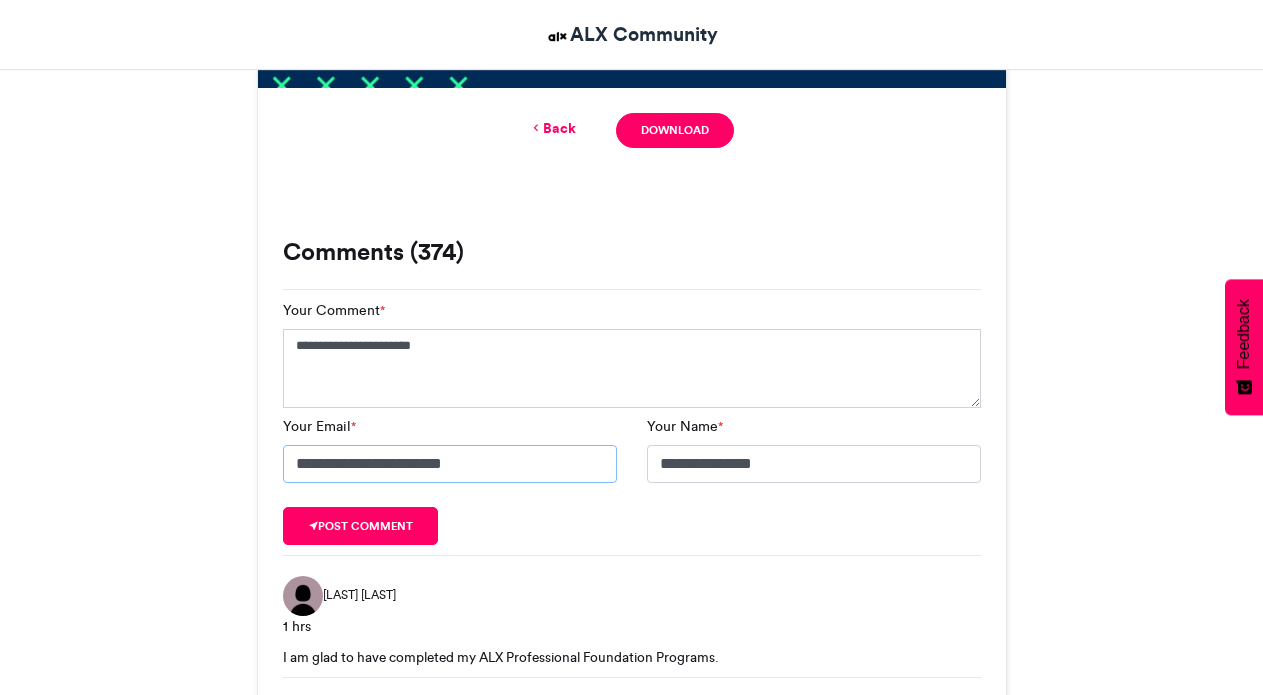 click on "**********" at bounding box center (450, 464) 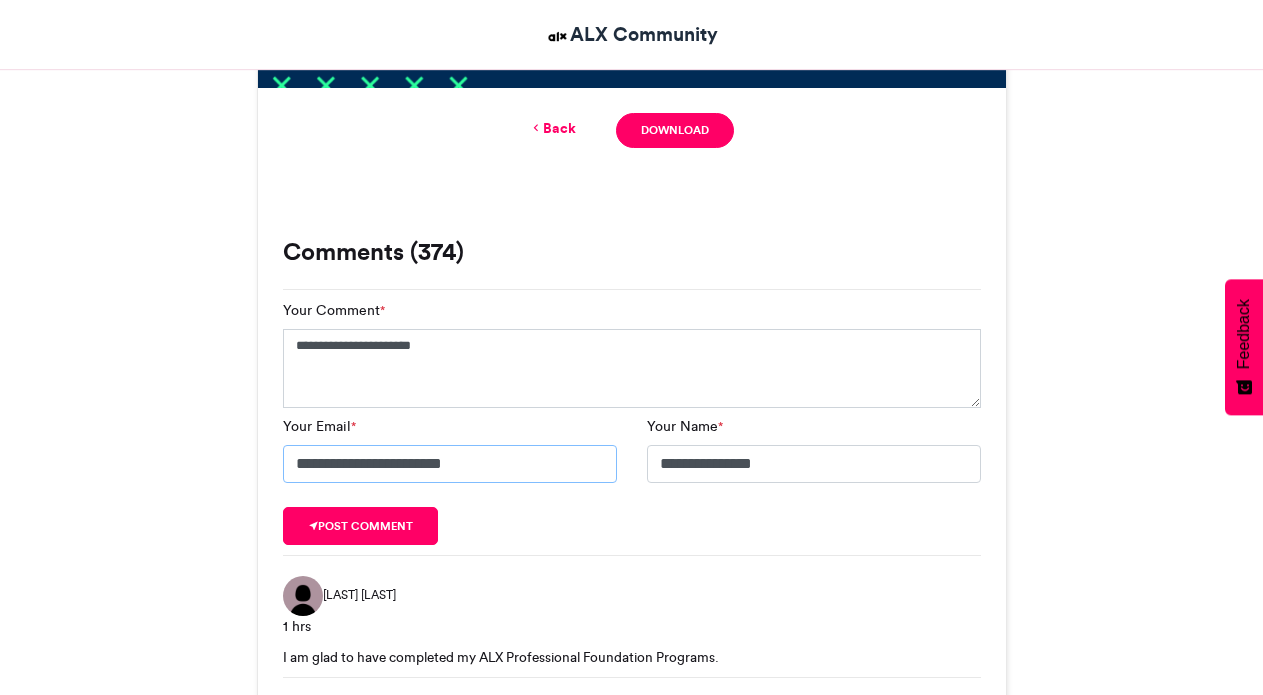 click on "**********" at bounding box center [450, 464] 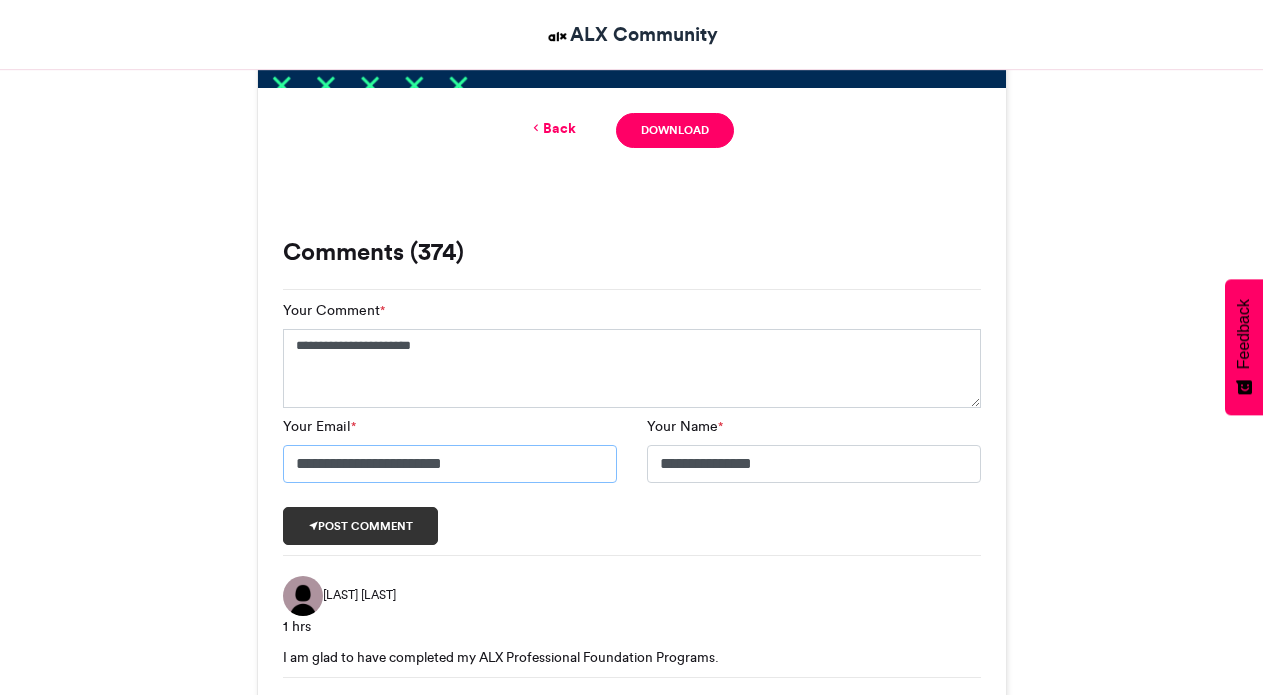 type on "**********" 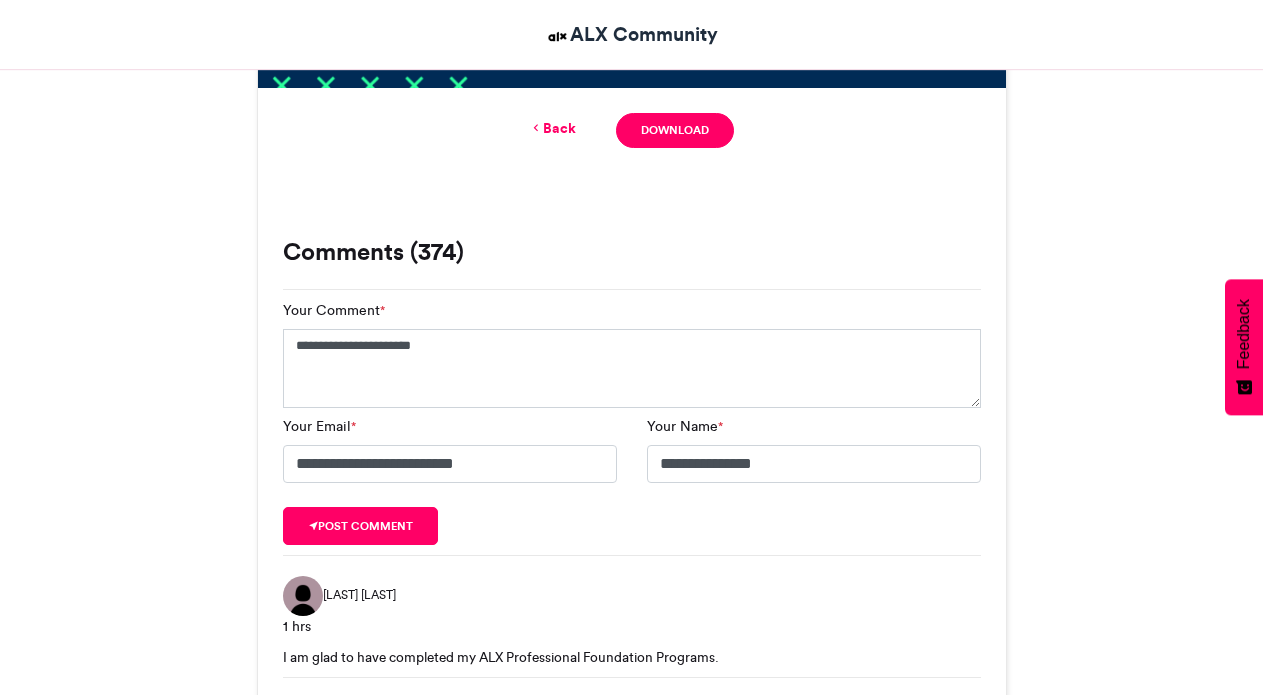 click on "**********" at bounding box center [632, 422] 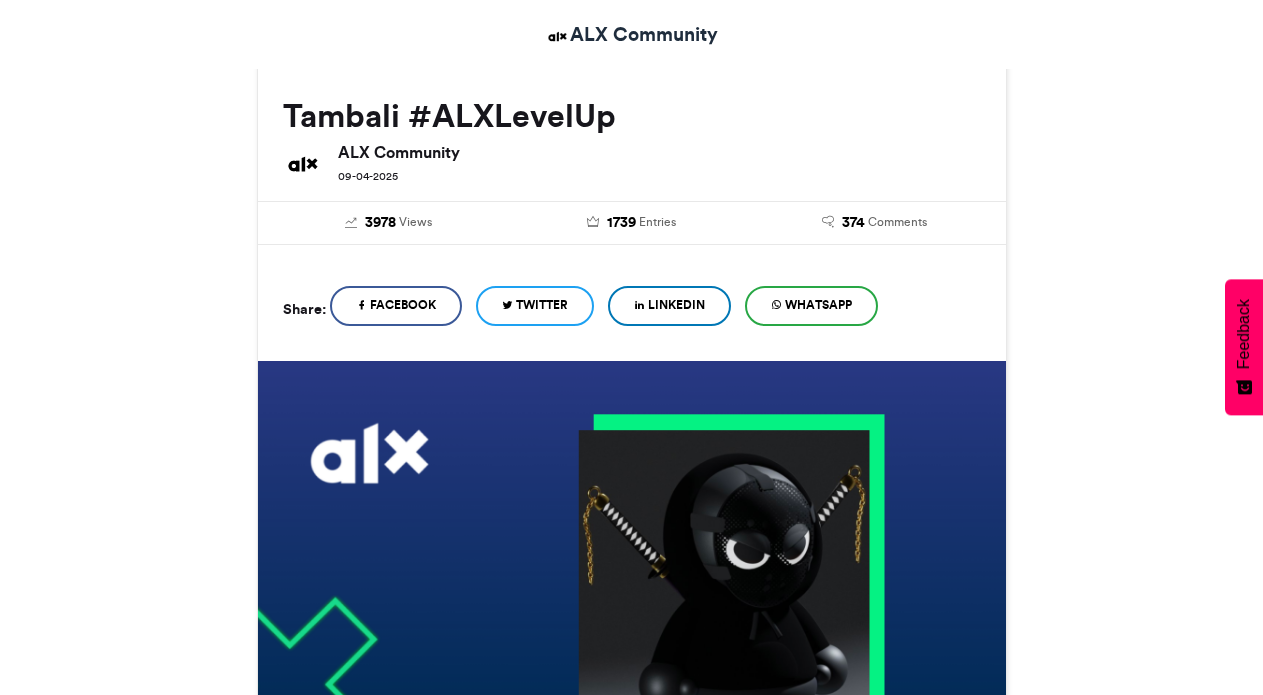 scroll, scrollTop: 0, scrollLeft: 0, axis: both 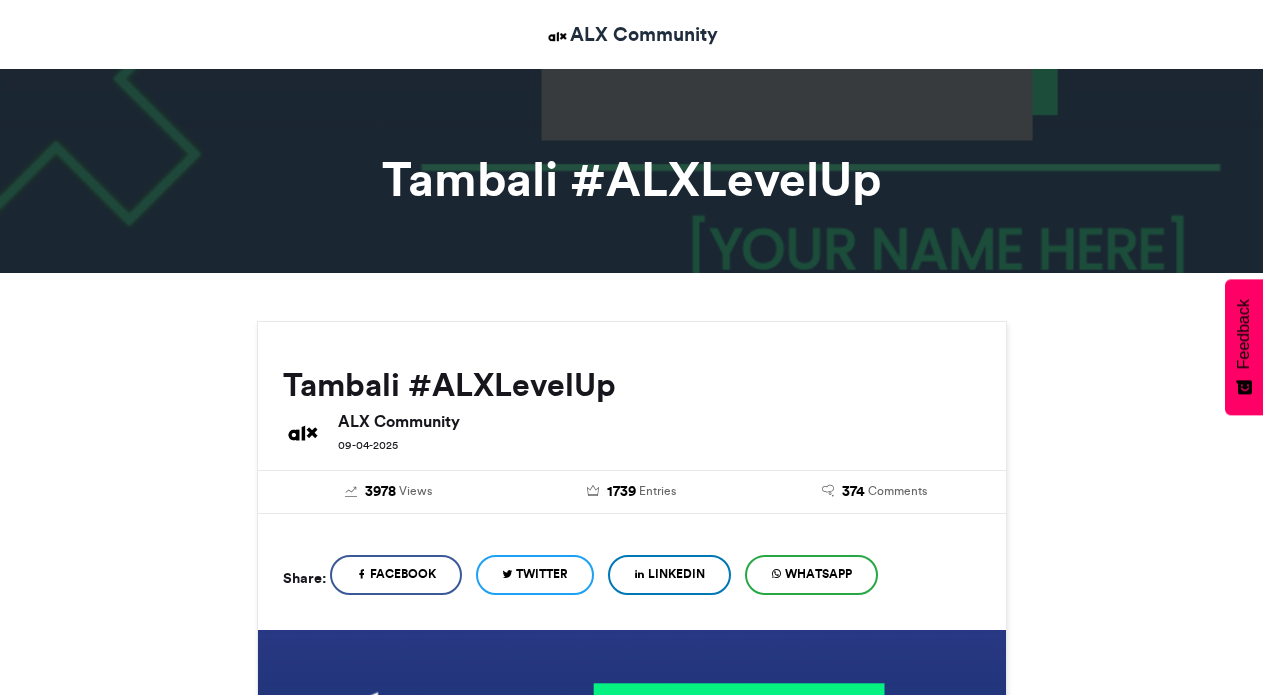 click on "Twitter" at bounding box center (542, 574) 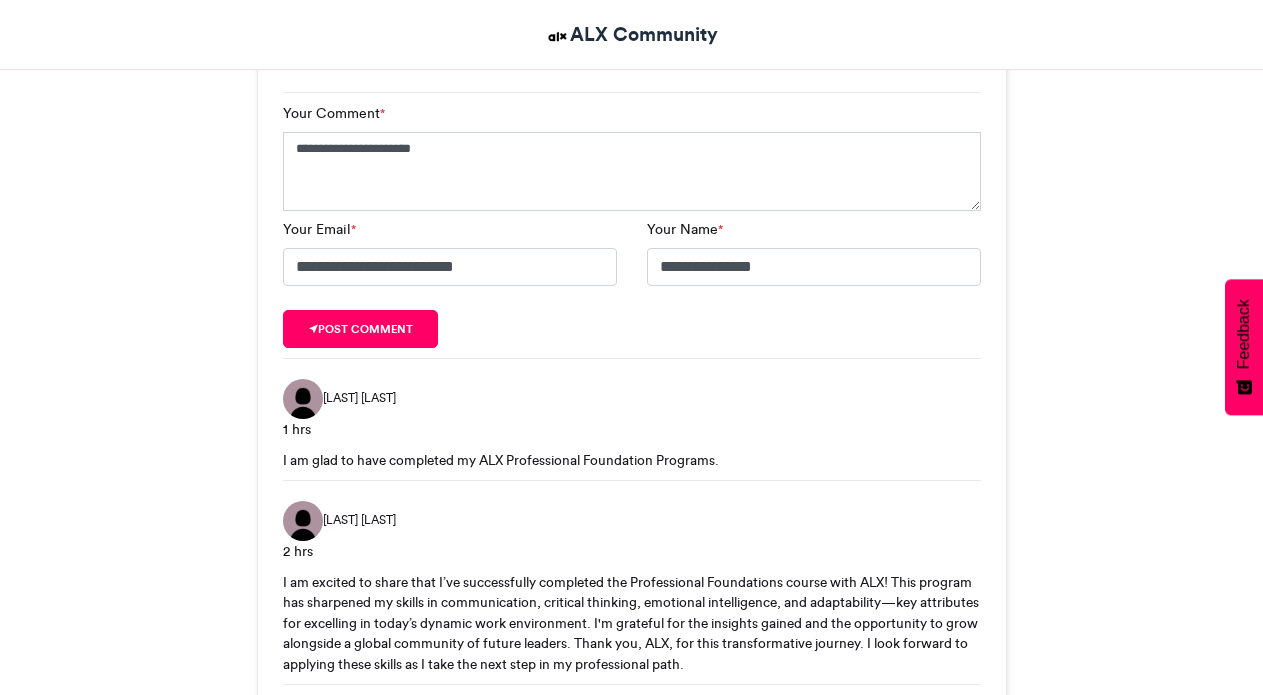 scroll, scrollTop: 2114, scrollLeft: 0, axis: vertical 